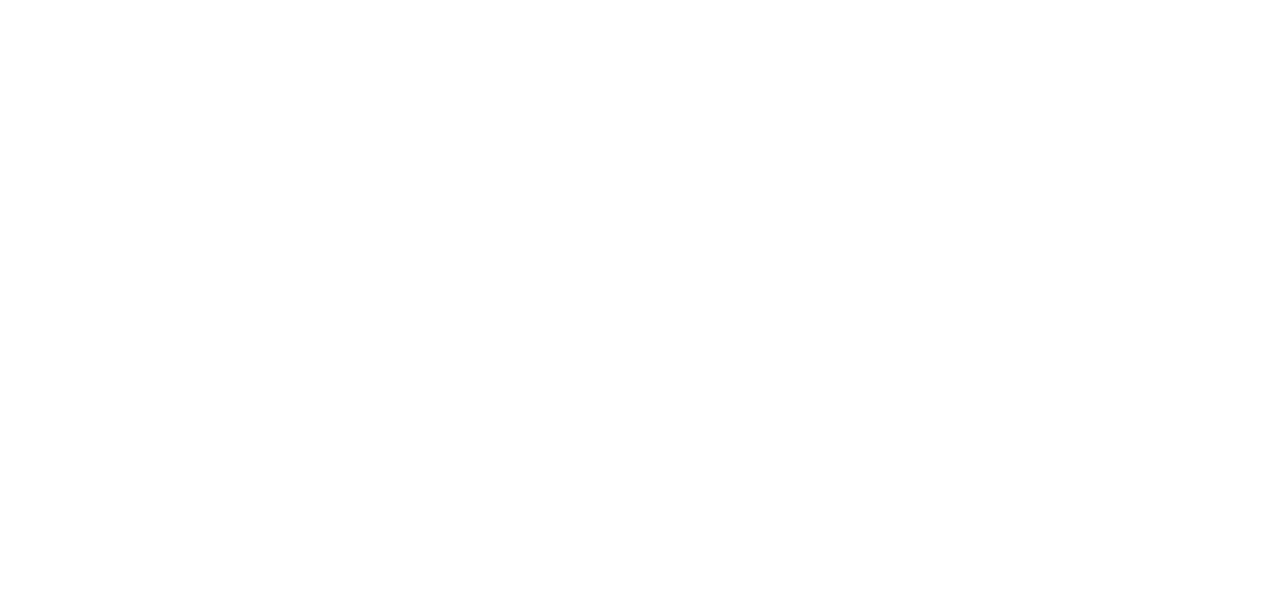 scroll, scrollTop: 0, scrollLeft: 0, axis: both 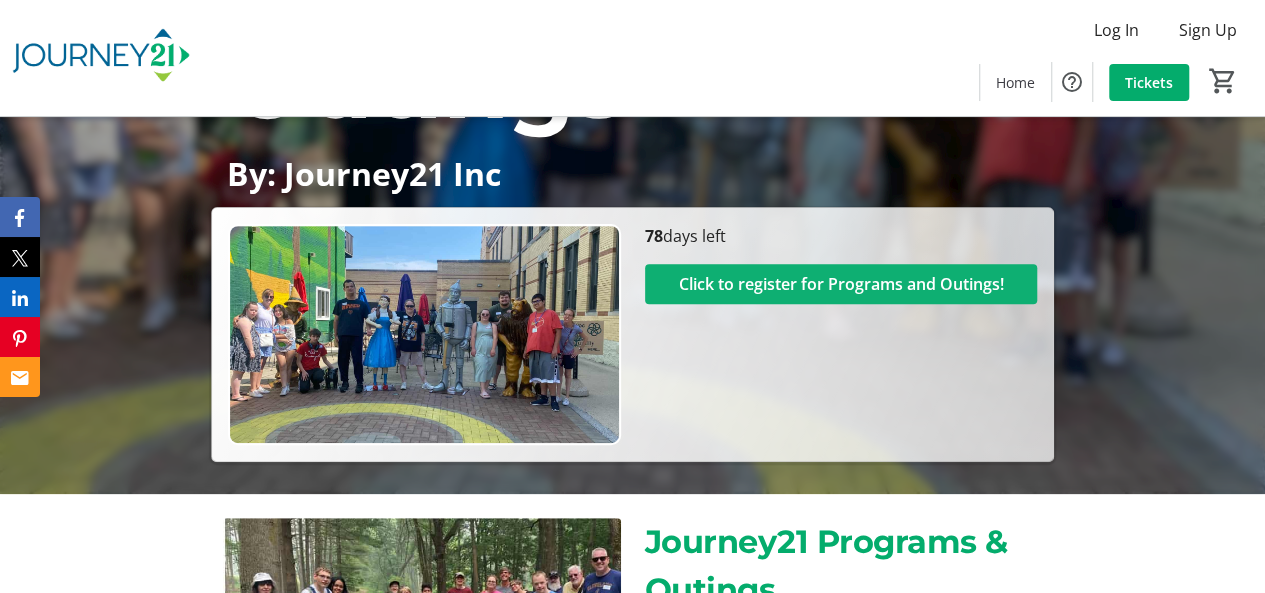 click on "Click to register for Programs and Outings!" at bounding box center (840, 284) 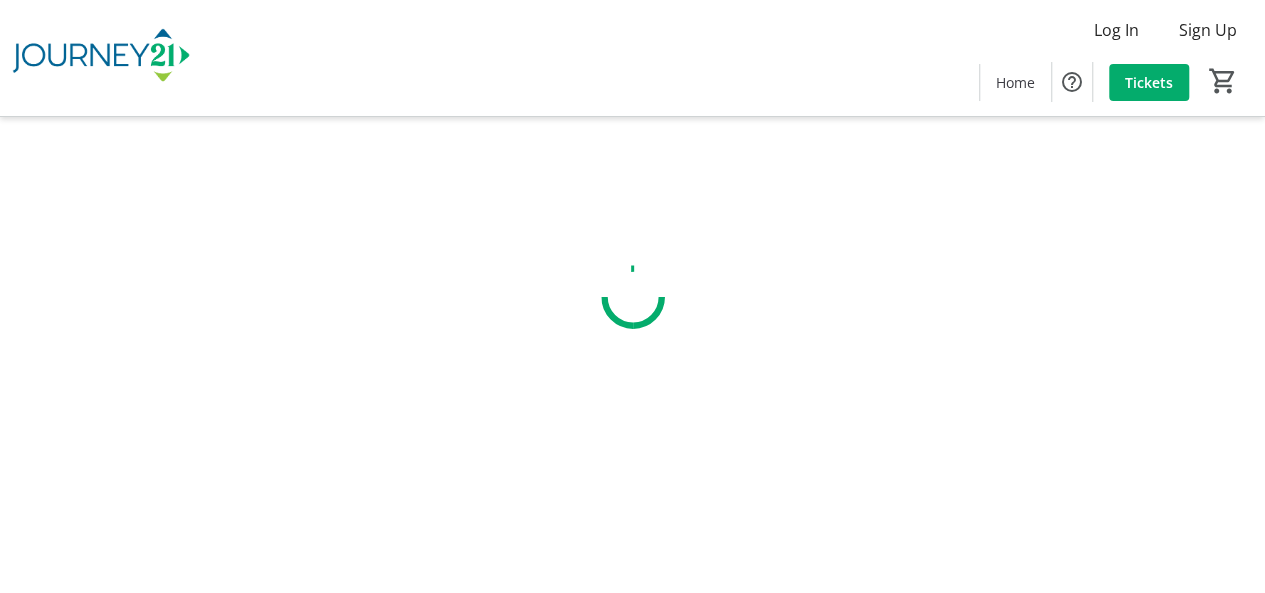 scroll, scrollTop: 0, scrollLeft: 0, axis: both 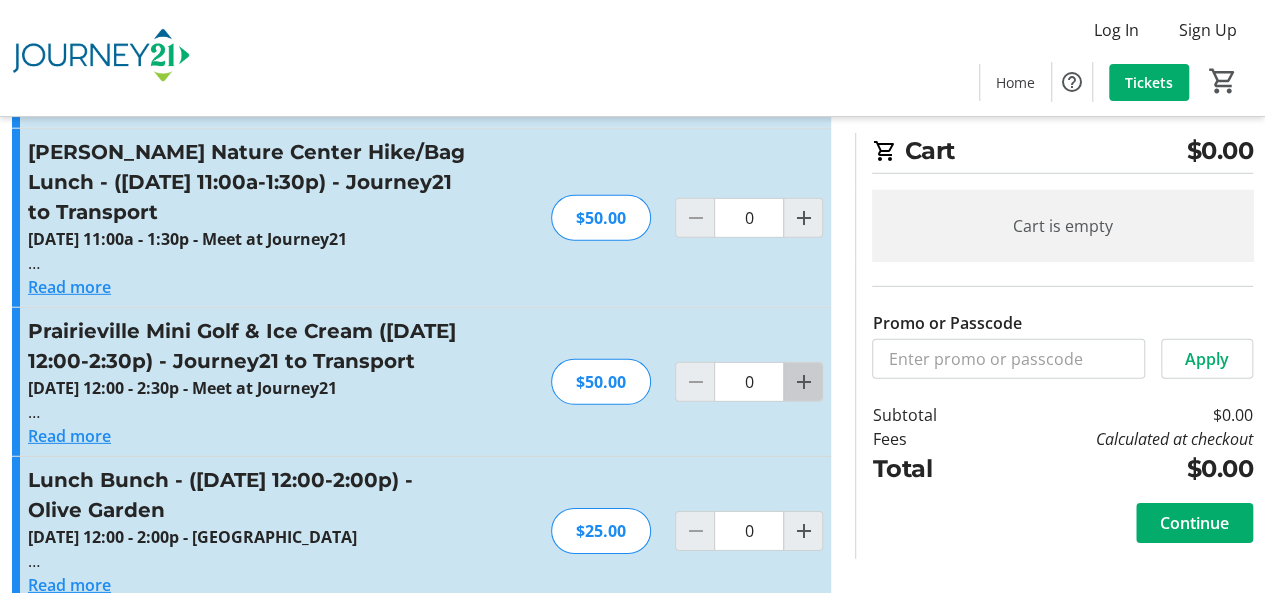 click 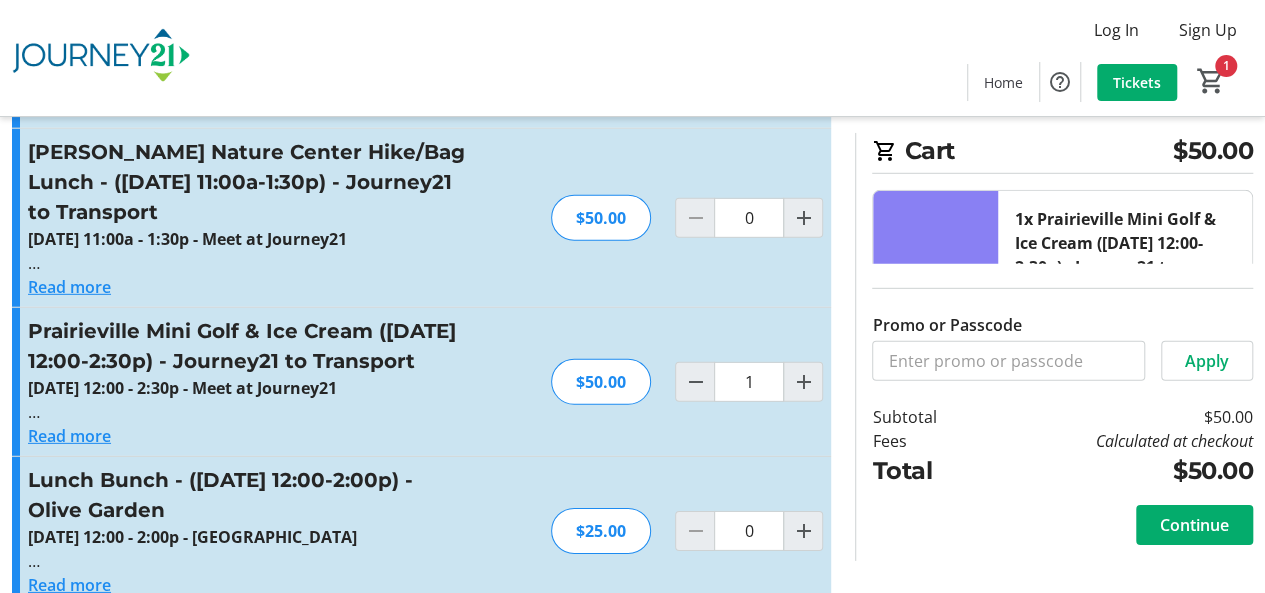 scroll, scrollTop: 2852, scrollLeft: 0, axis: vertical 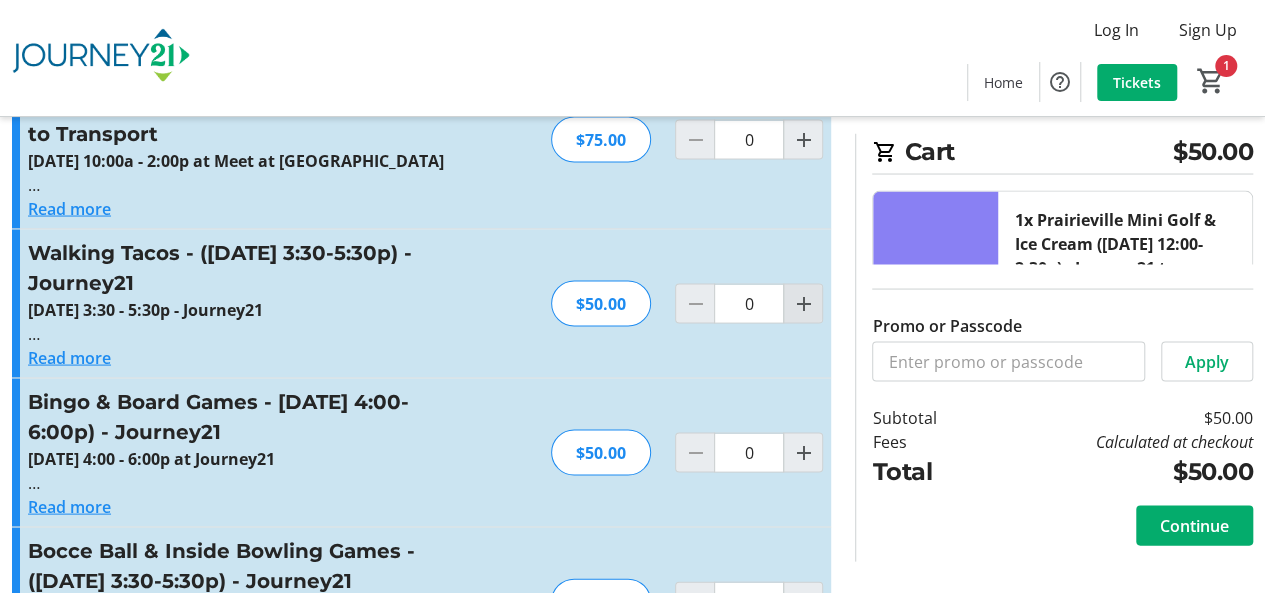 click 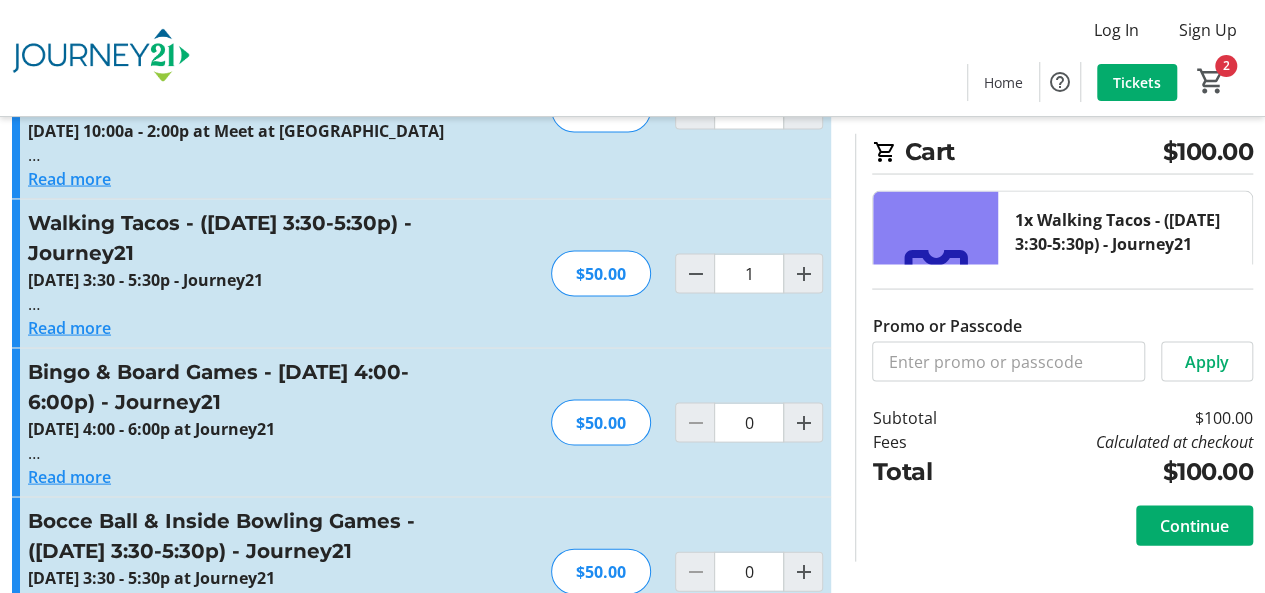 scroll, scrollTop: 1988, scrollLeft: 0, axis: vertical 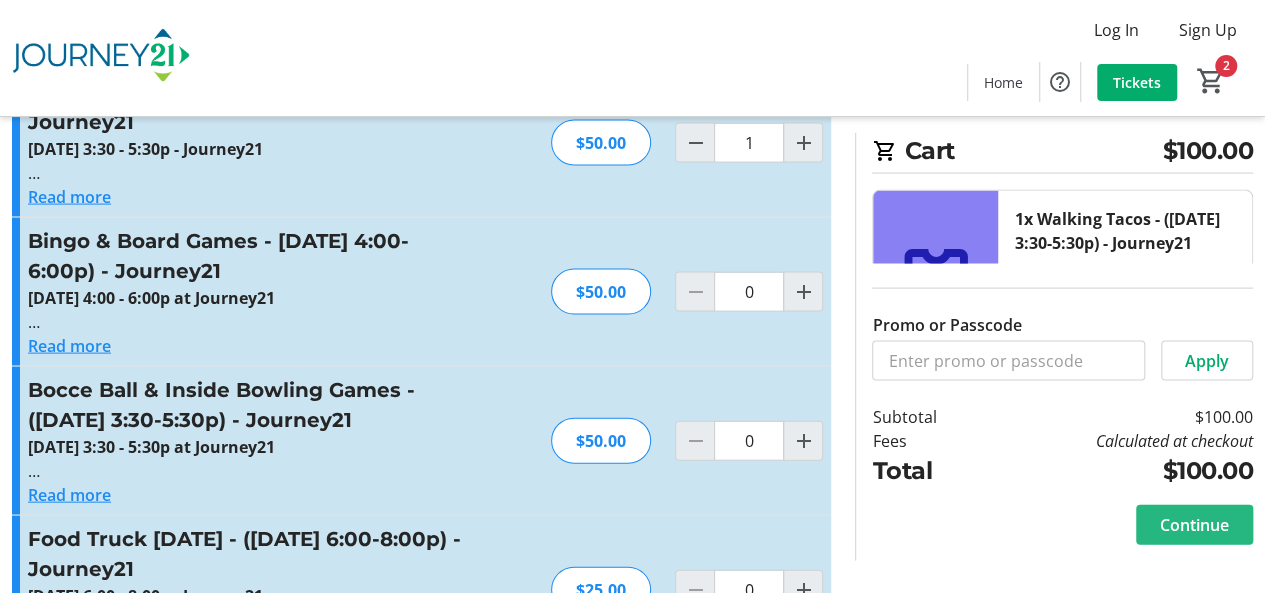 click on "Continue" 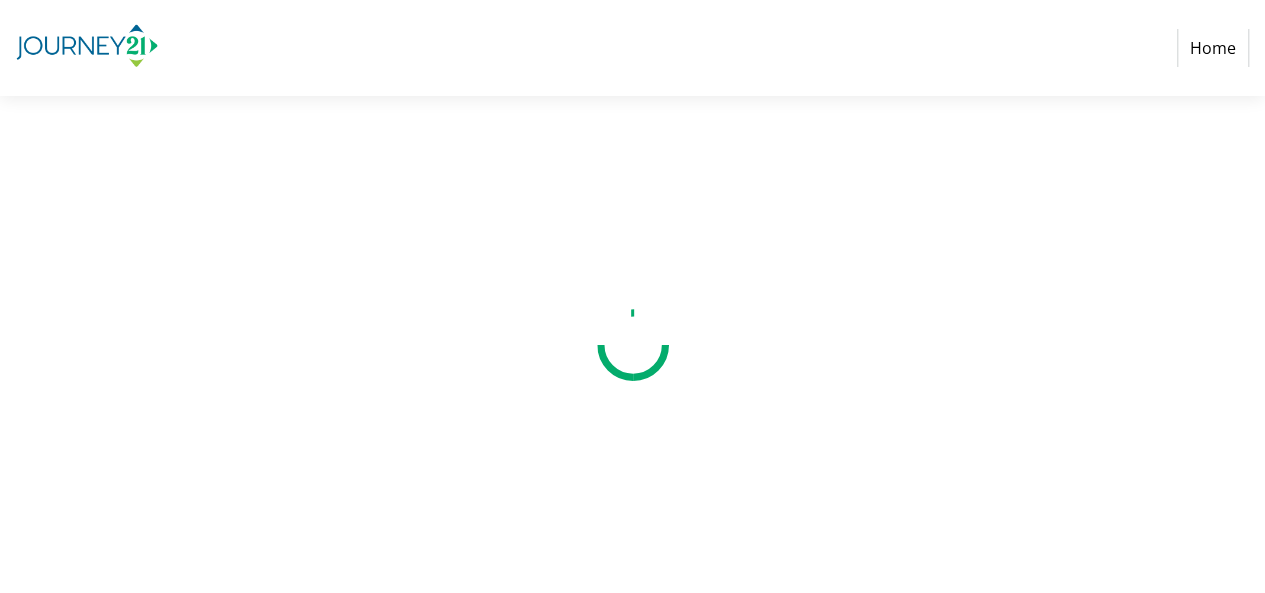 scroll, scrollTop: 0, scrollLeft: 0, axis: both 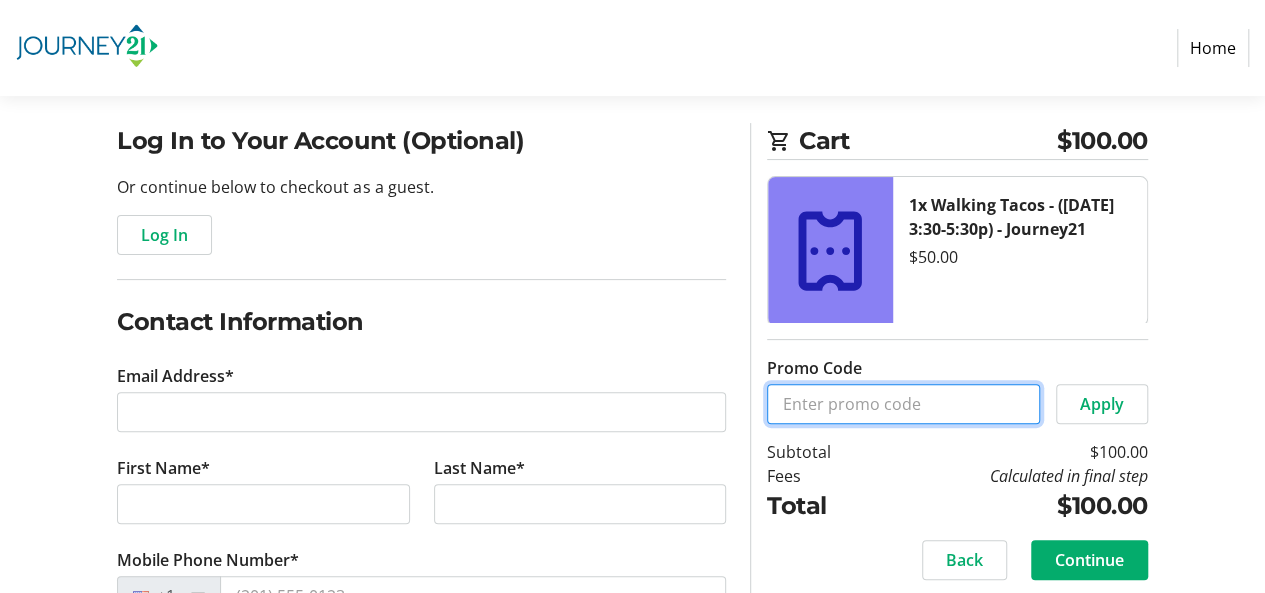click on "Promo Code" at bounding box center [903, 404] 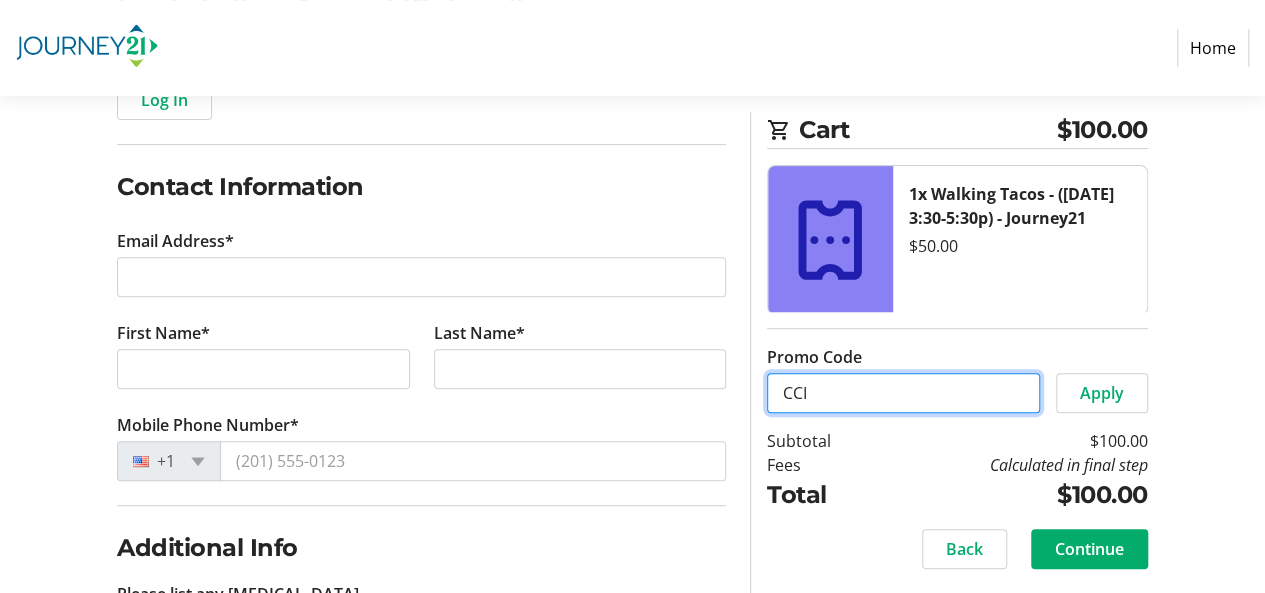 scroll, scrollTop: 281, scrollLeft: 0, axis: vertical 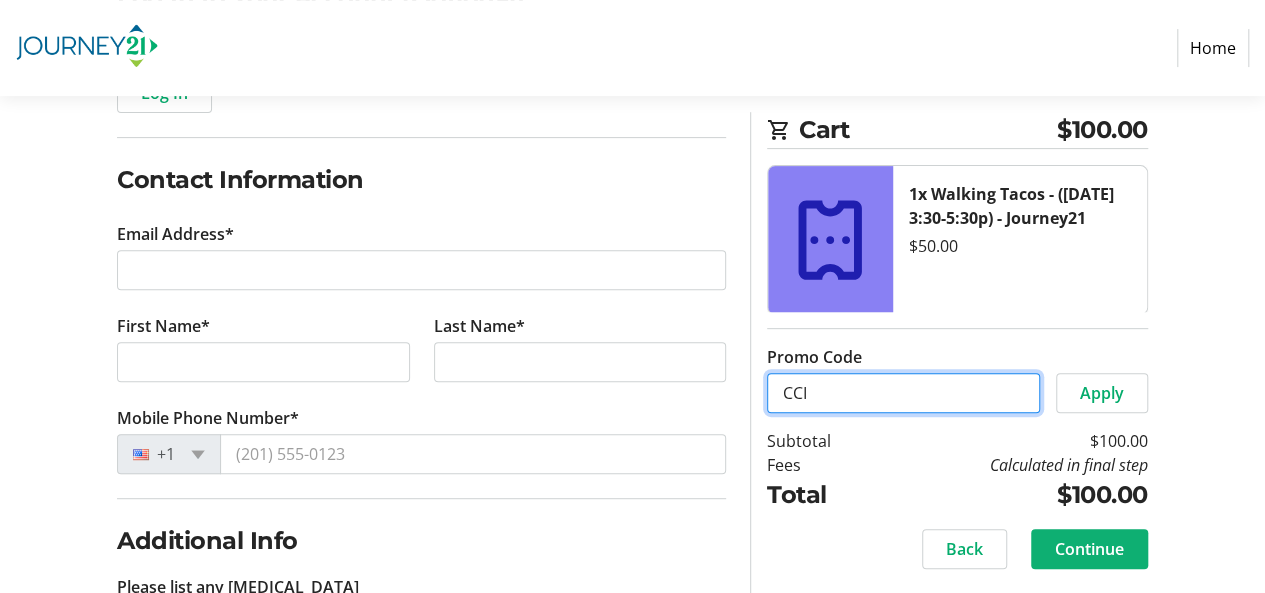 type on "CCI" 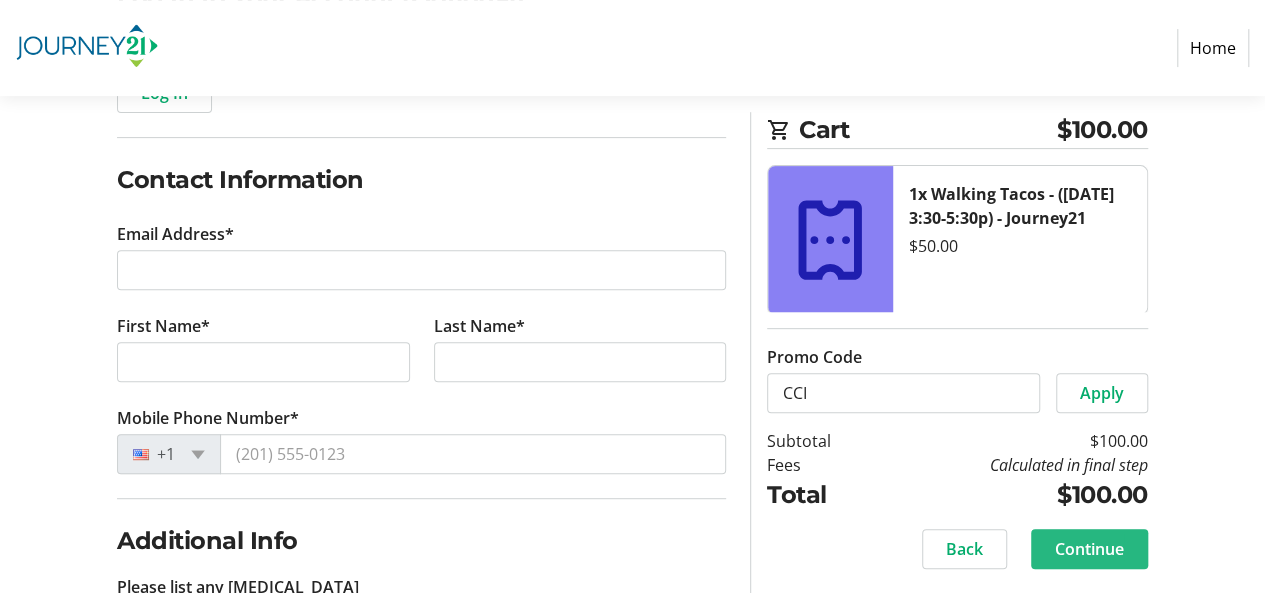click on "Continue" 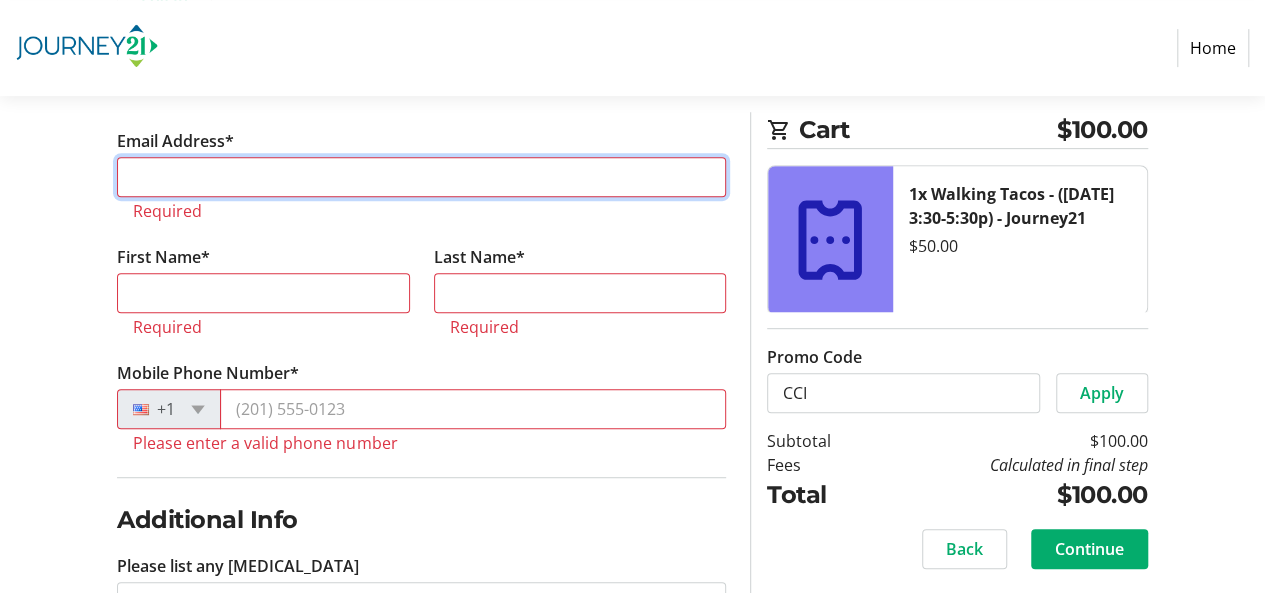 click on "Email Address*" at bounding box center (421, 177) 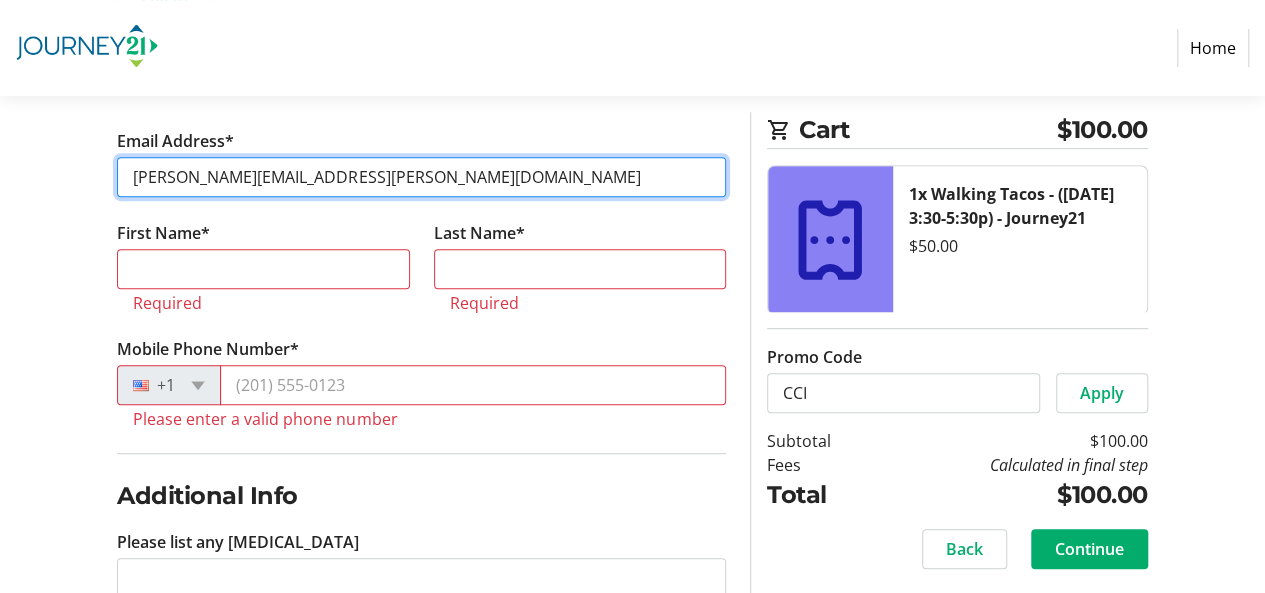 type on "[PERSON_NAME][EMAIL_ADDRESS][PERSON_NAME][DOMAIN_NAME]" 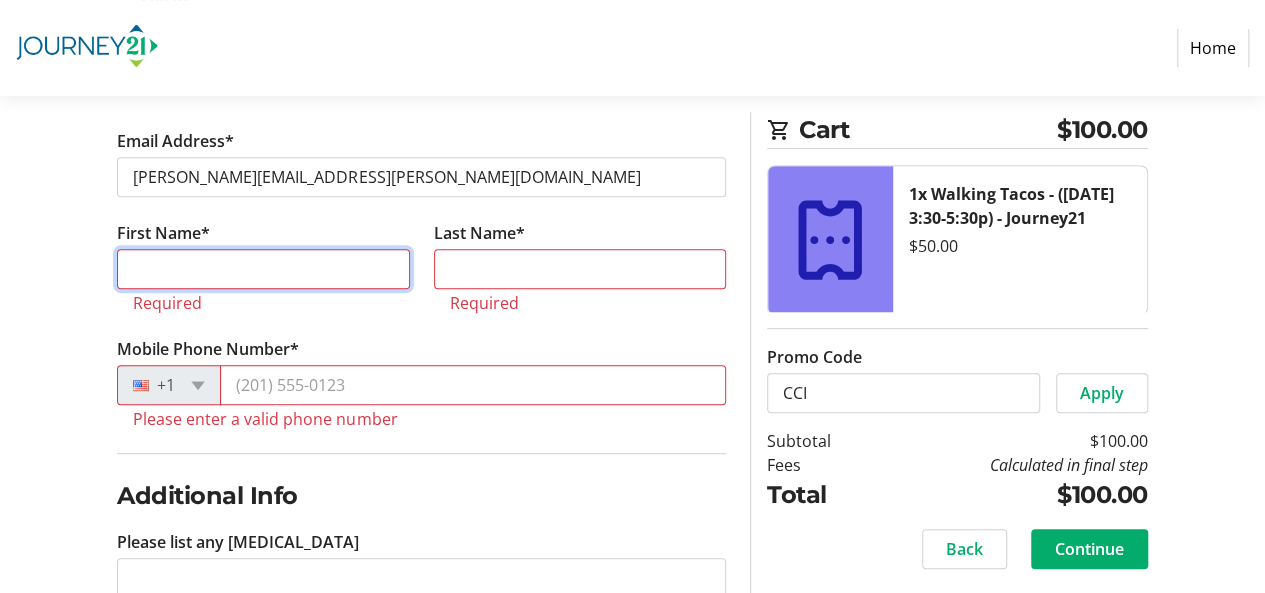 click on "First Name*" at bounding box center [263, 269] 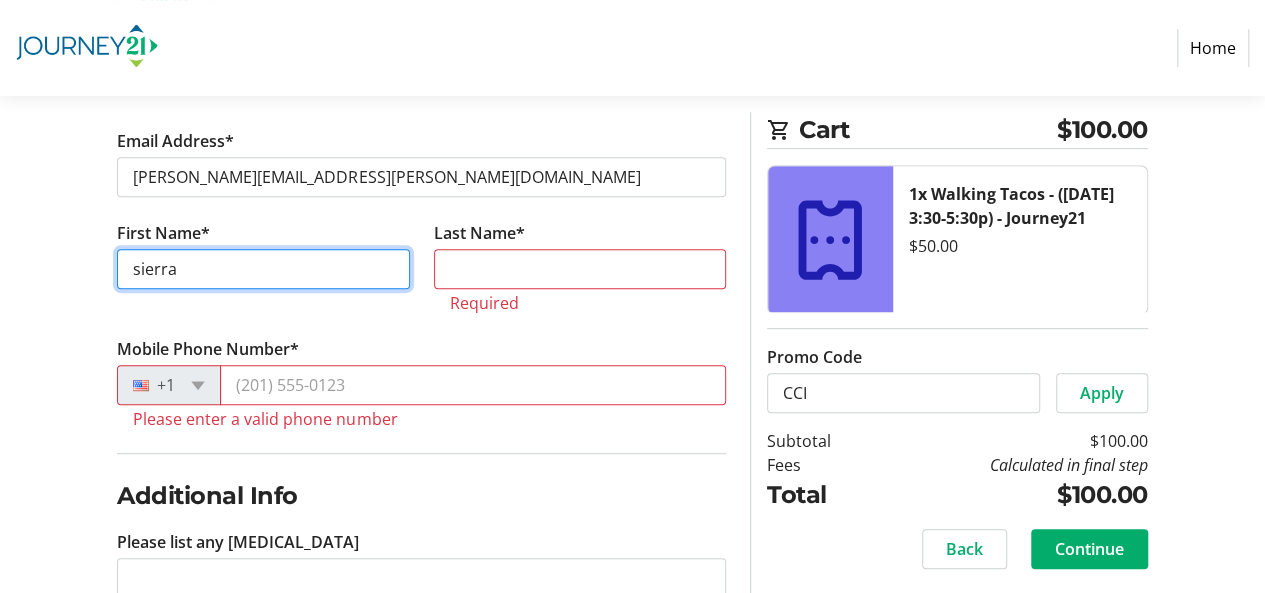 type on "sierra" 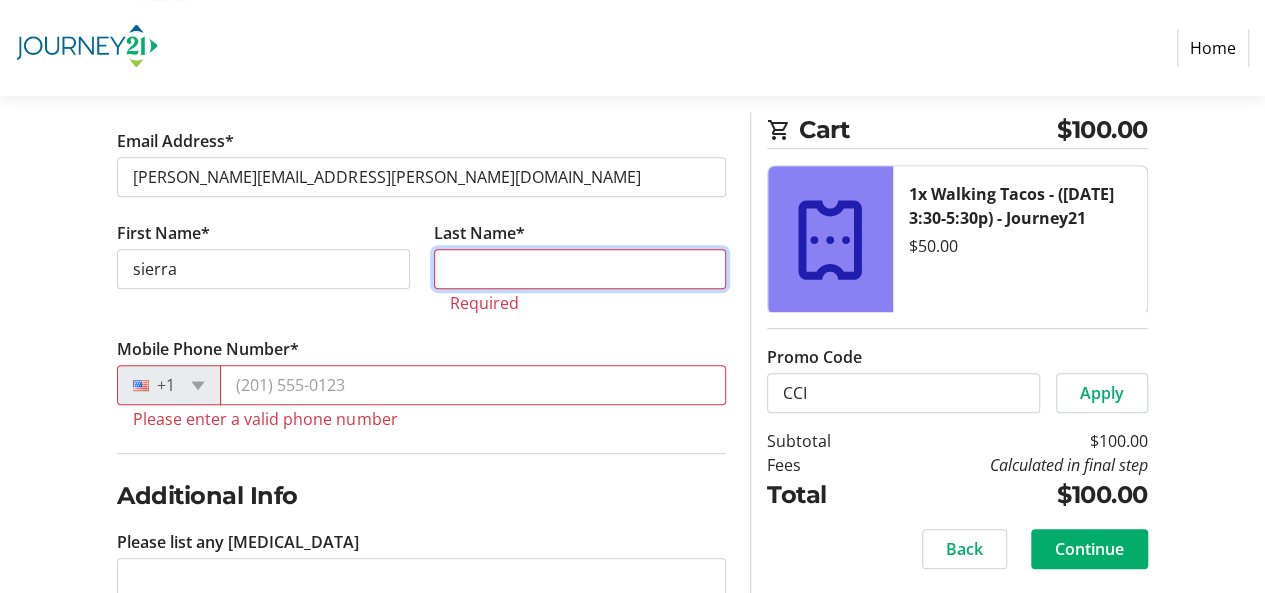 click on "Last Name*" at bounding box center (580, 269) 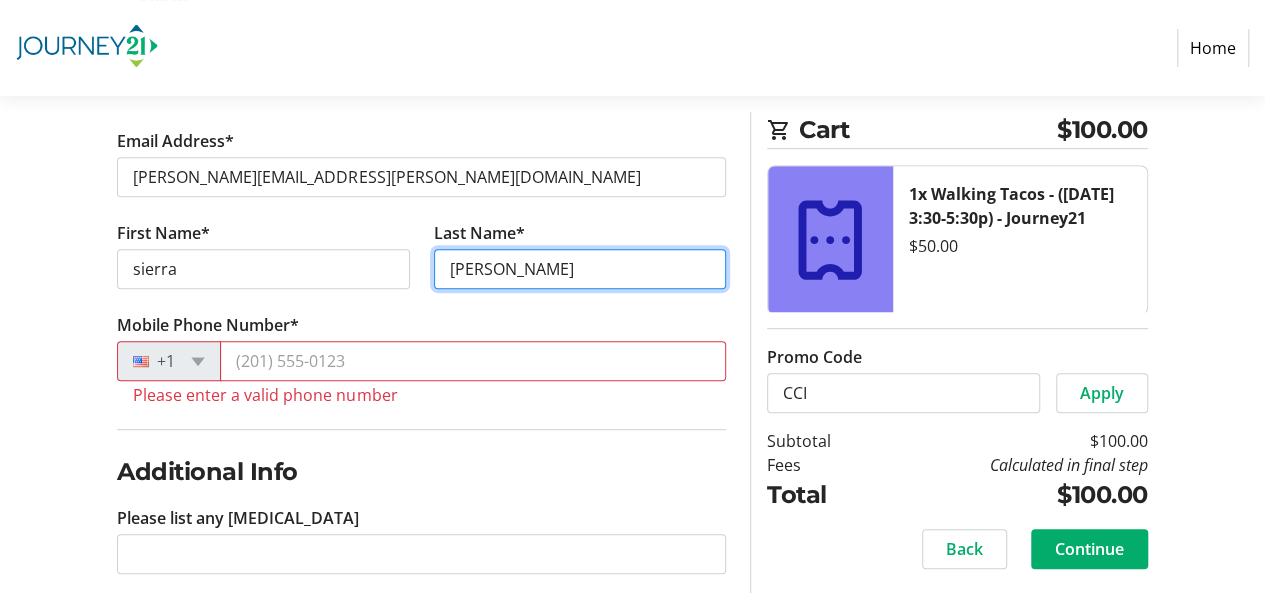 type on "[PERSON_NAME]" 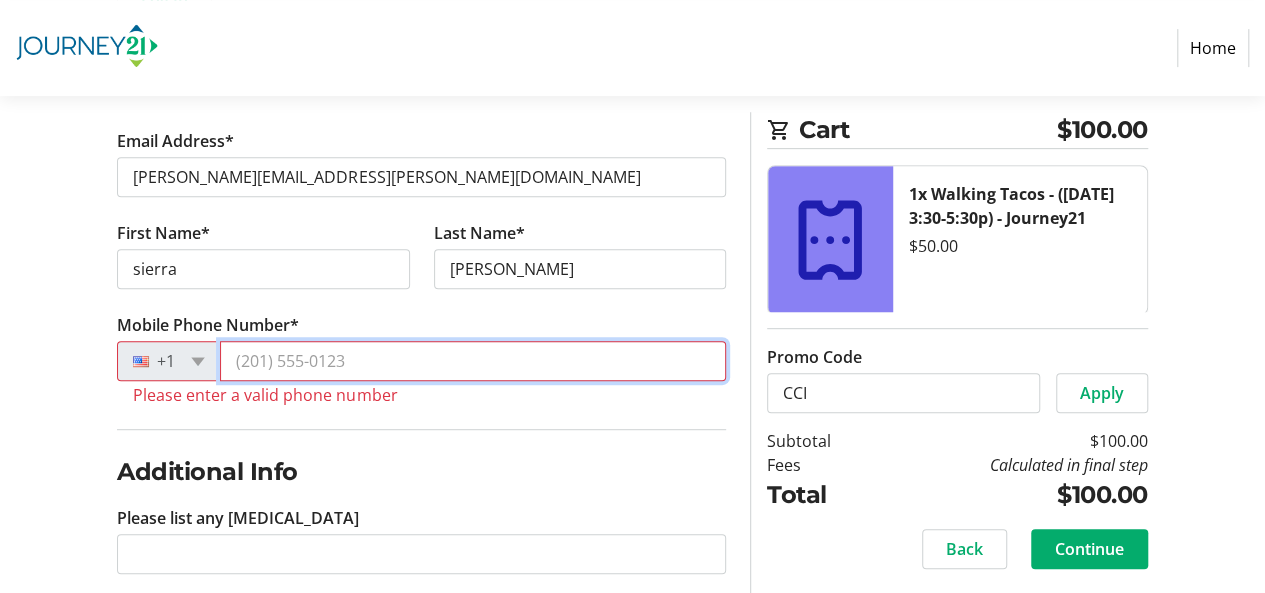 click on "Mobile Phone Number*" at bounding box center (473, 361) 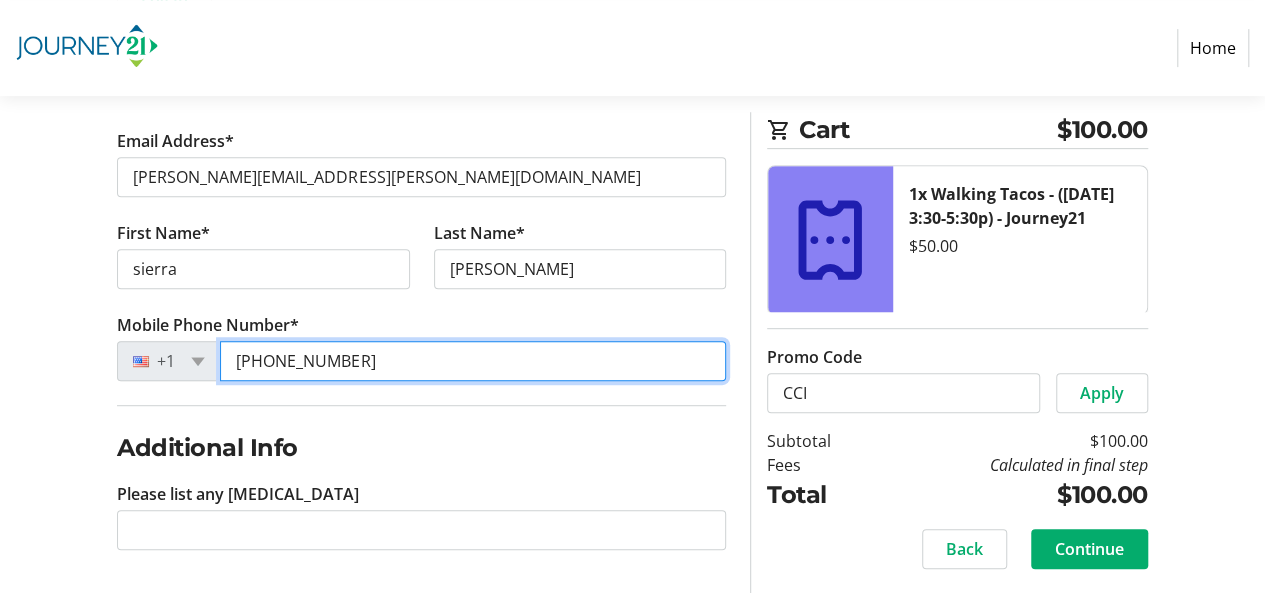 scroll, scrollTop: 375, scrollLeft: 0, axis: vertical 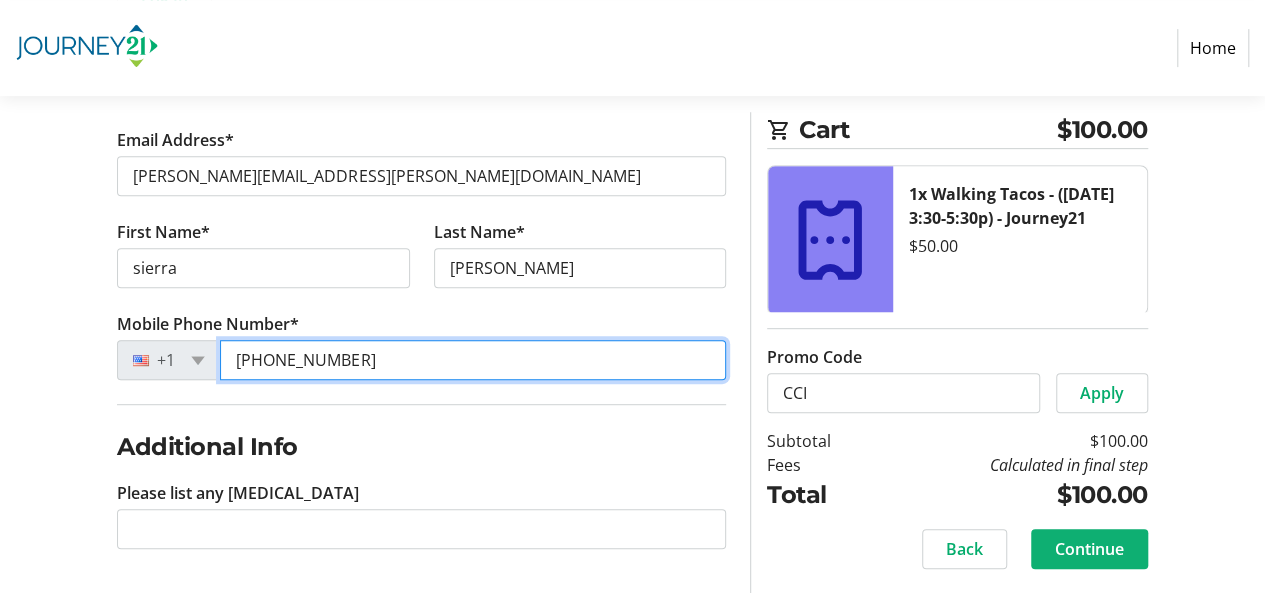 type on "[PHONE_NUMBER]" 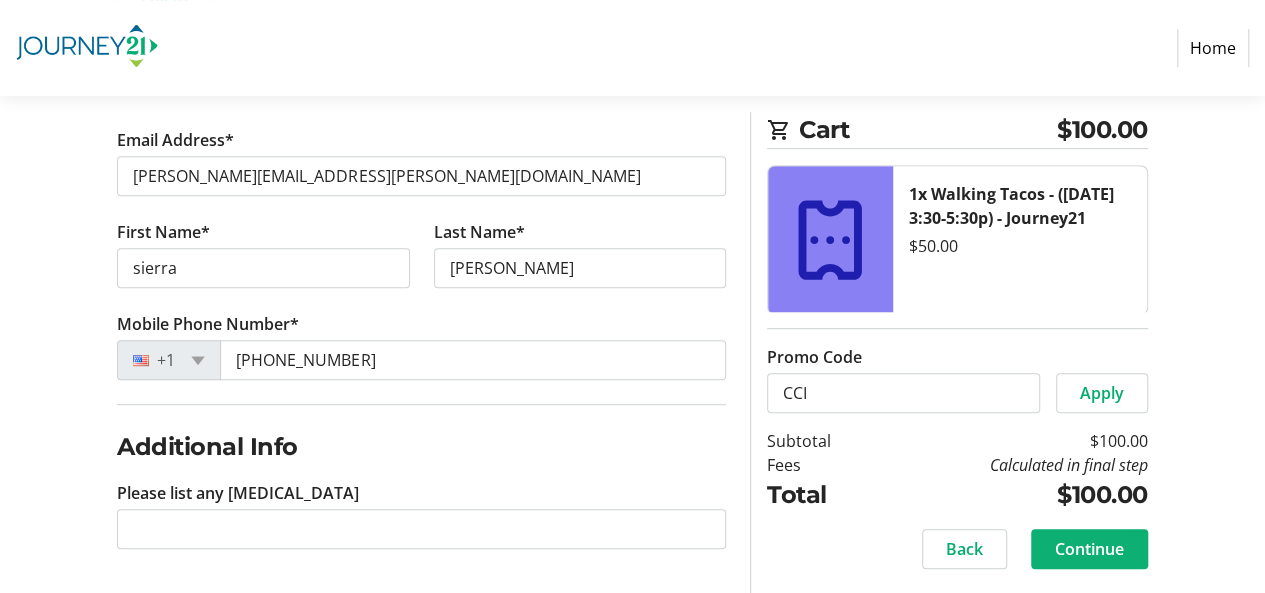 click on "Continue" 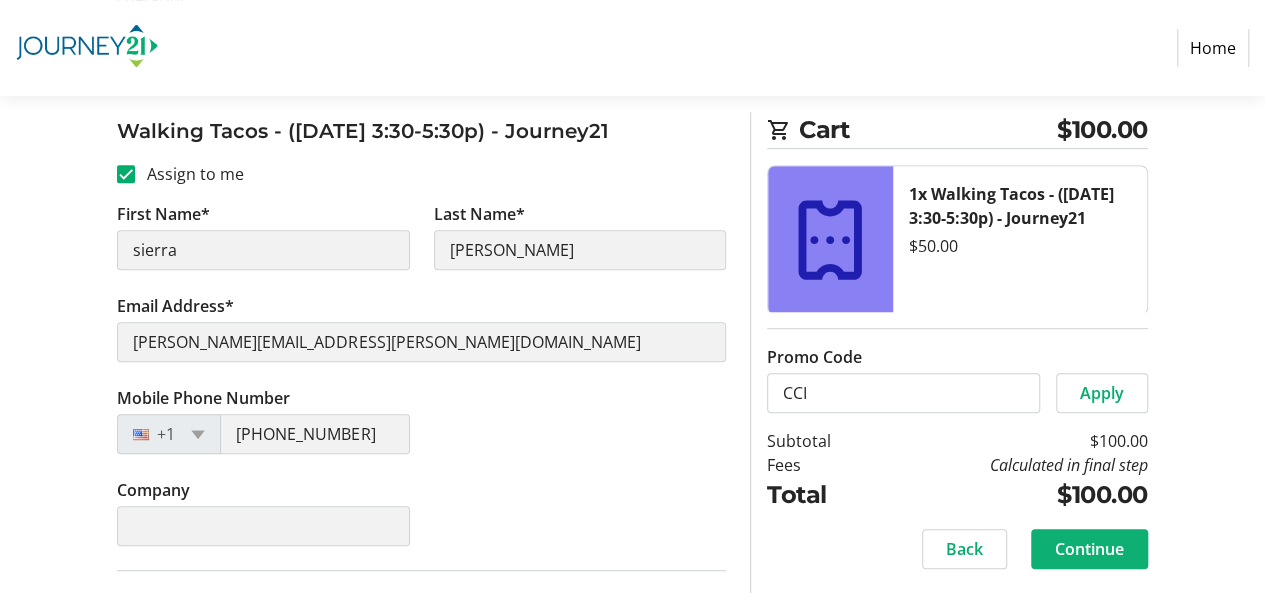 scroll, scrollTop: 0, scrollLeft: 0, axis: both 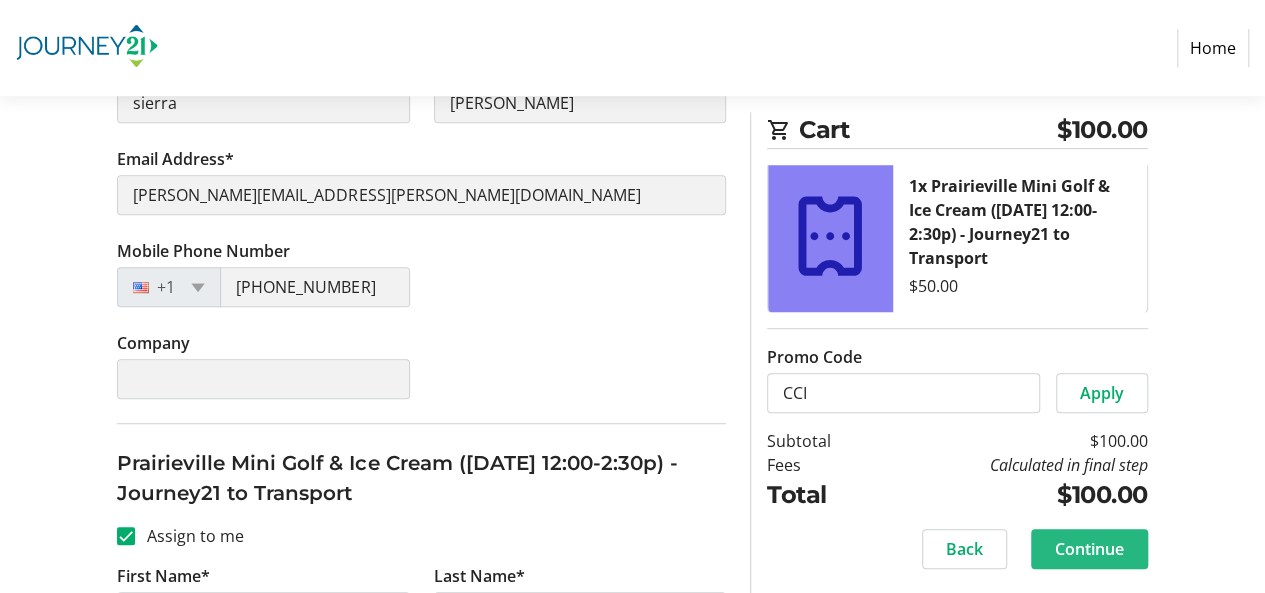 click on "Continue" 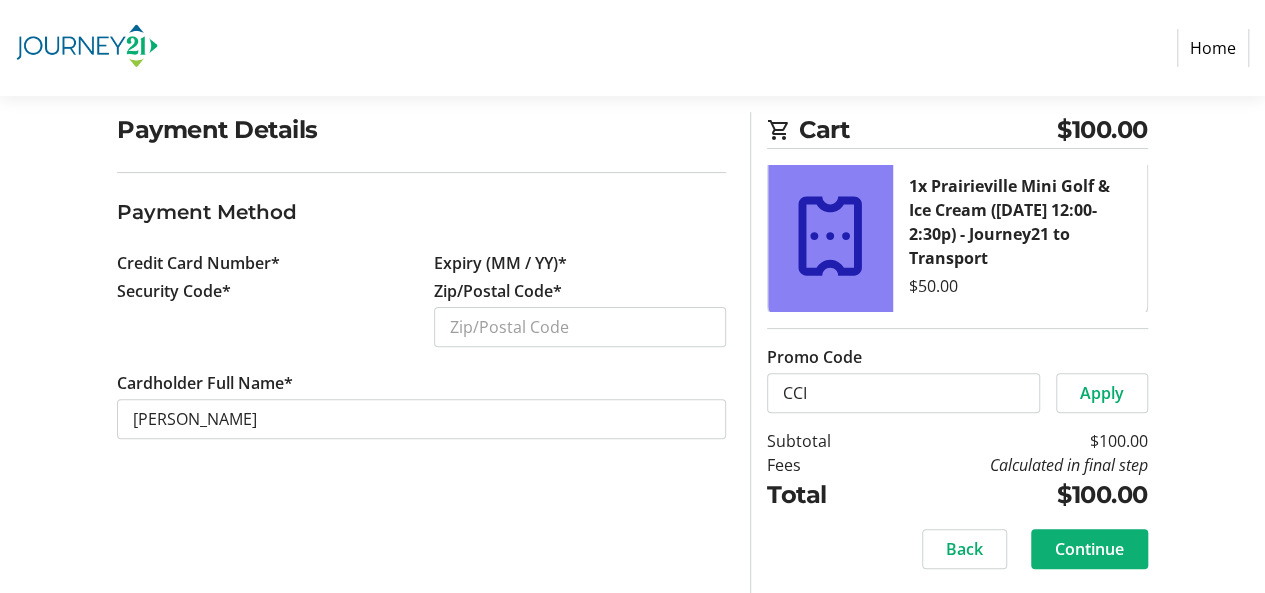 scroll, scrollTop: 0, scrollLeft: 0, axis: both 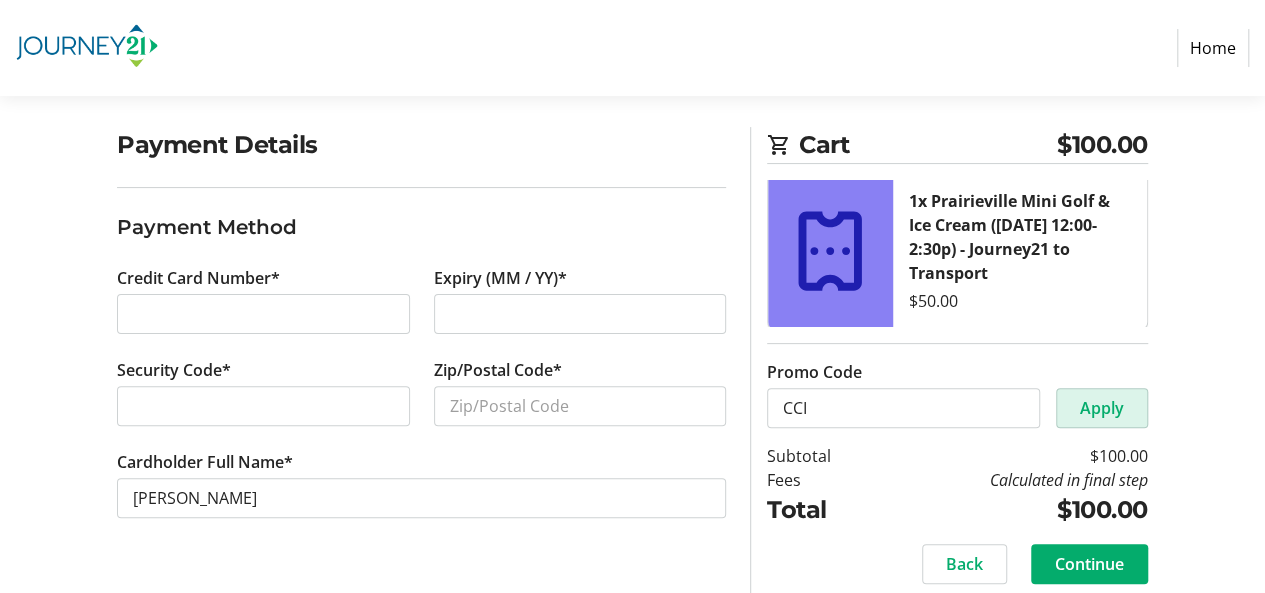 click on "Apply" 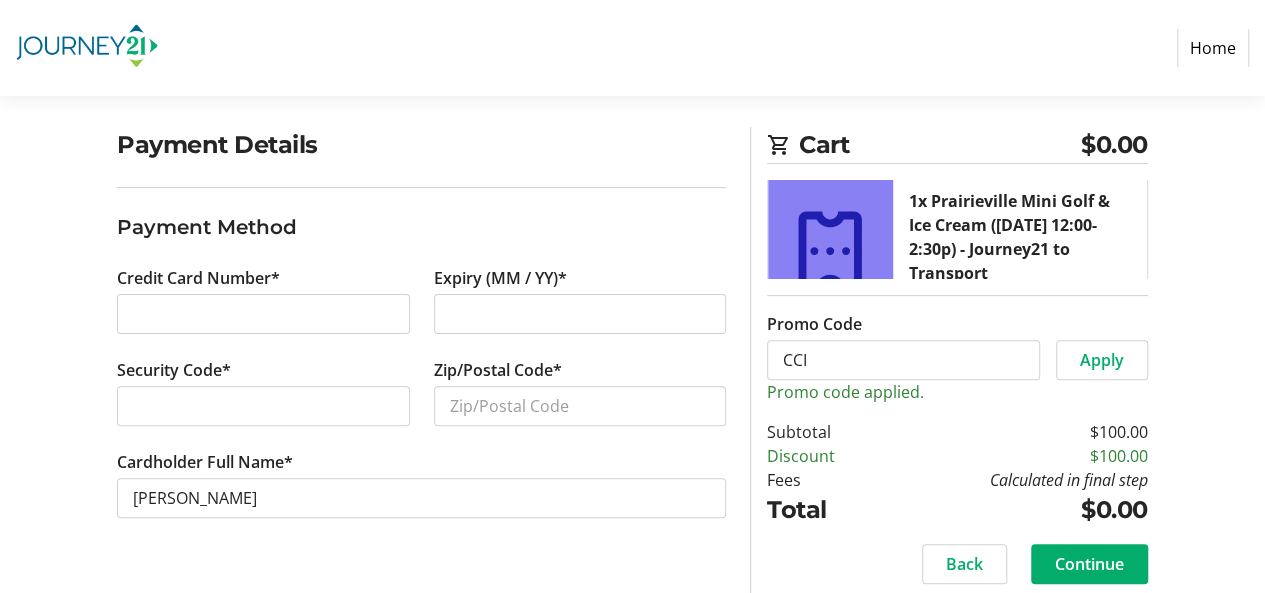 scroll, scrollTop: 150, scrollLeft: 0, axis: vertical 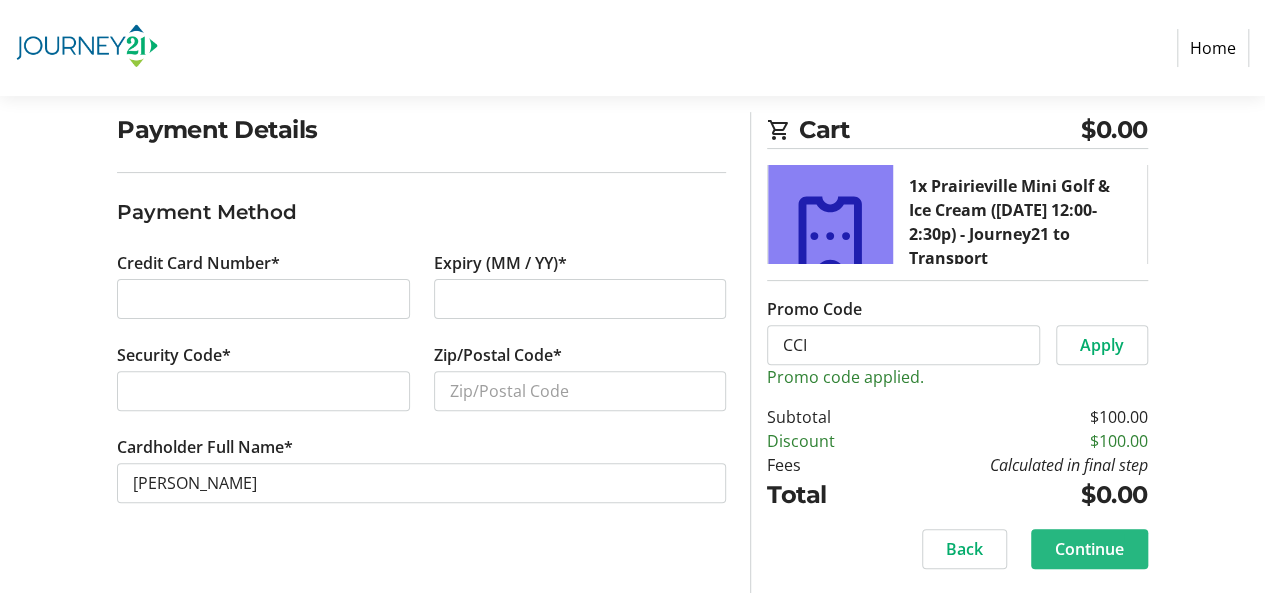 click on "Continue" 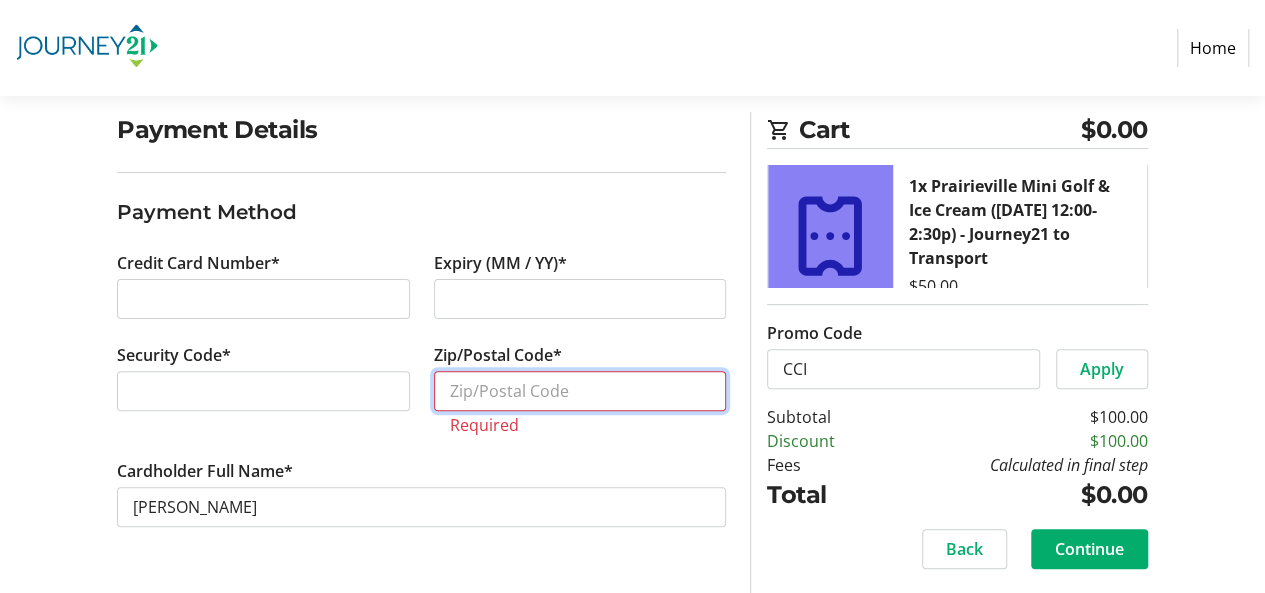click on "Zip/Postal Code*" at bounding box center [580, 391] 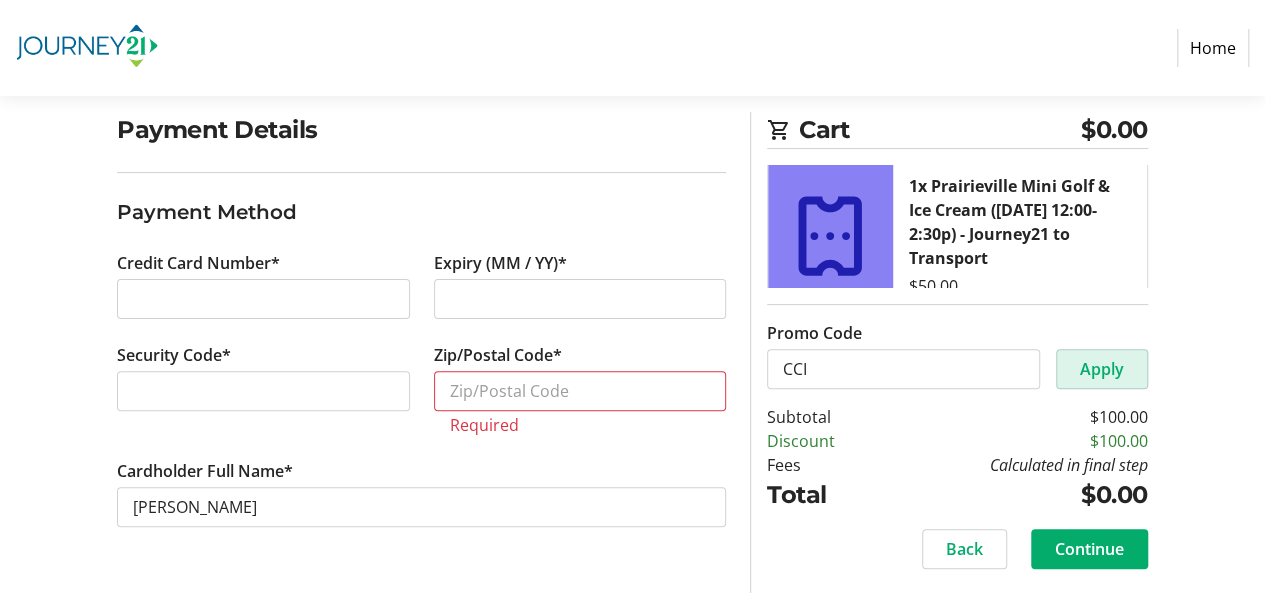 click on "Apply" 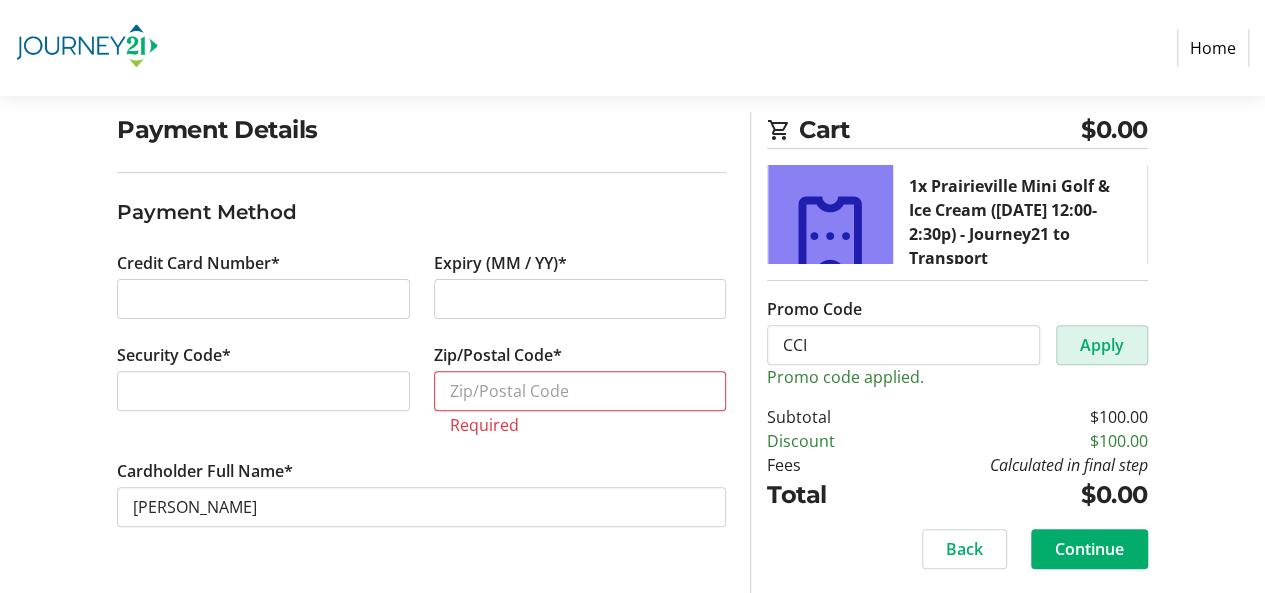 click on "Apply" 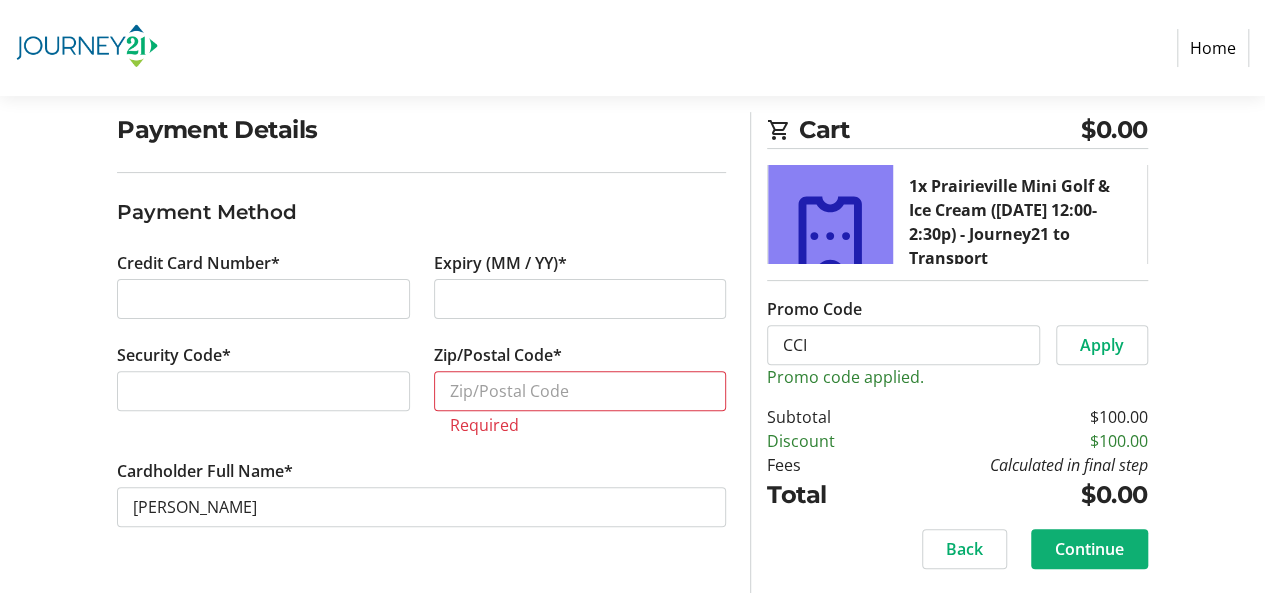 click on "Continue" 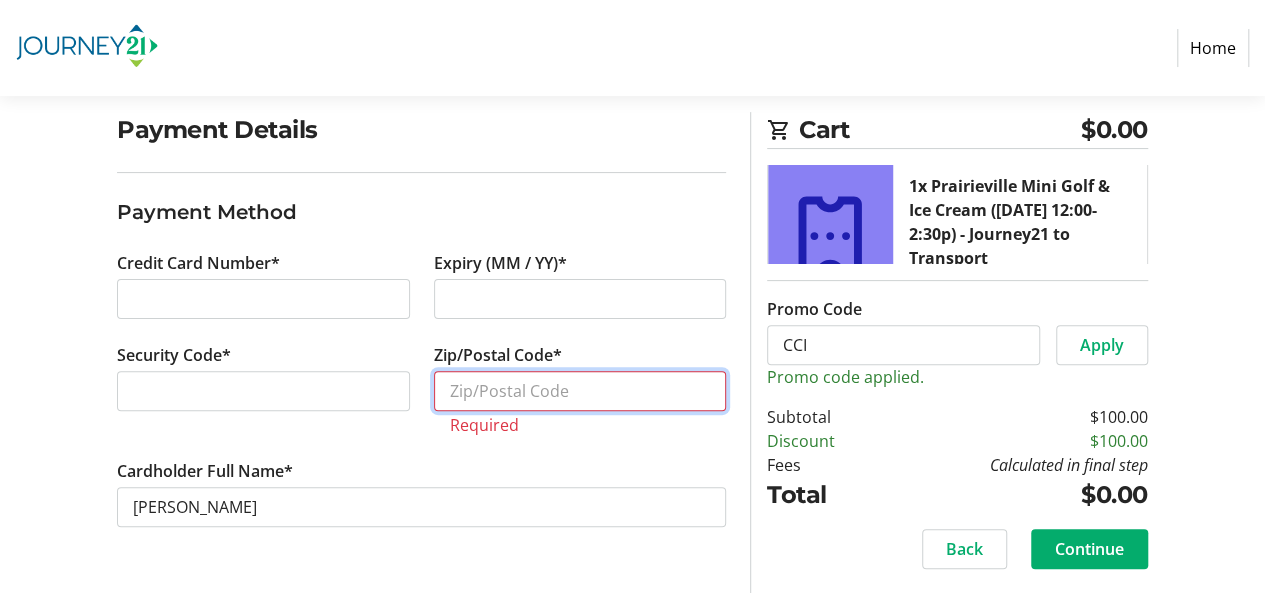 click on "Zip/Postal Code*" at bounding box center (580, 391) 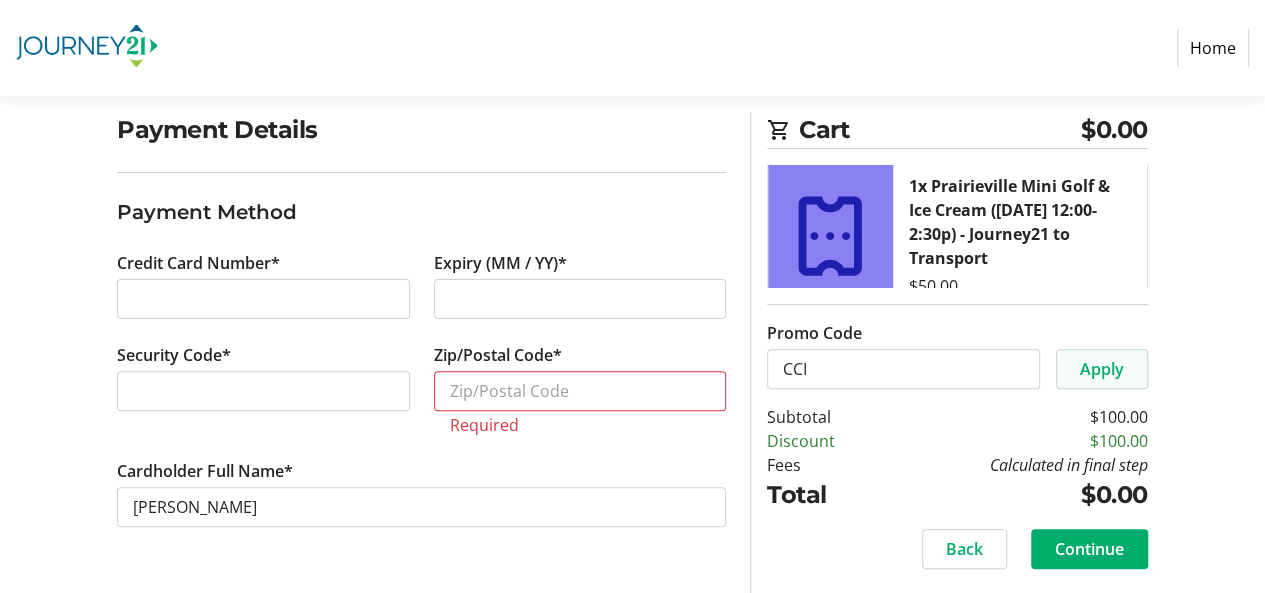 click on "Apply" 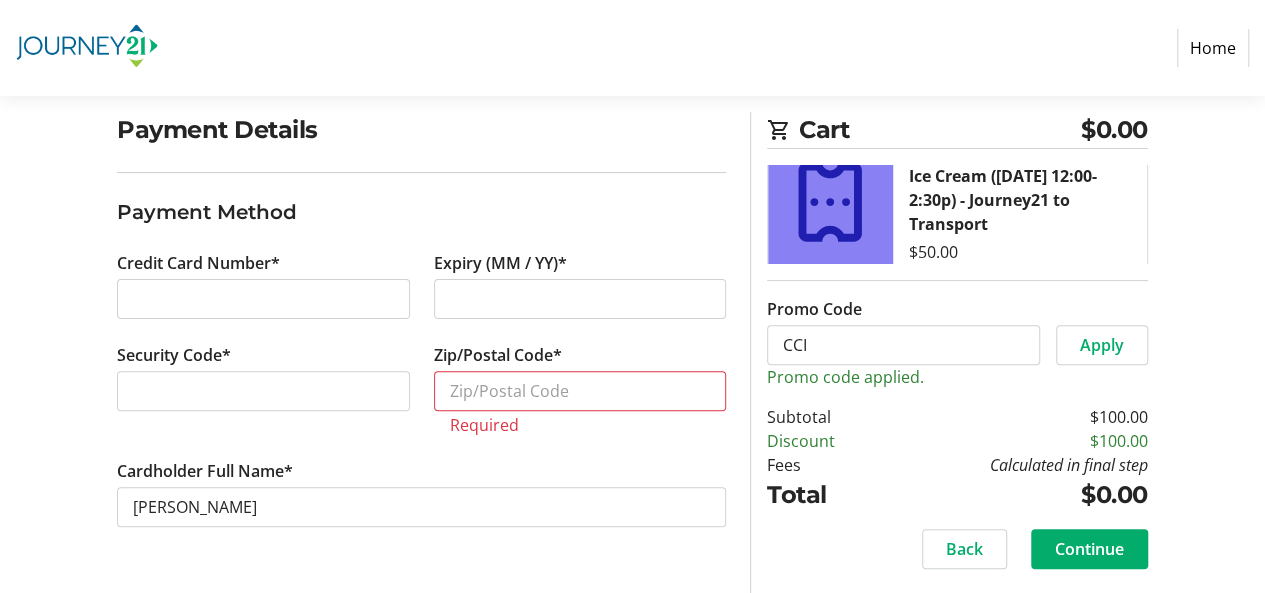 scroll, scrollTop: 214, scrollLeft: 0, axis: vertical 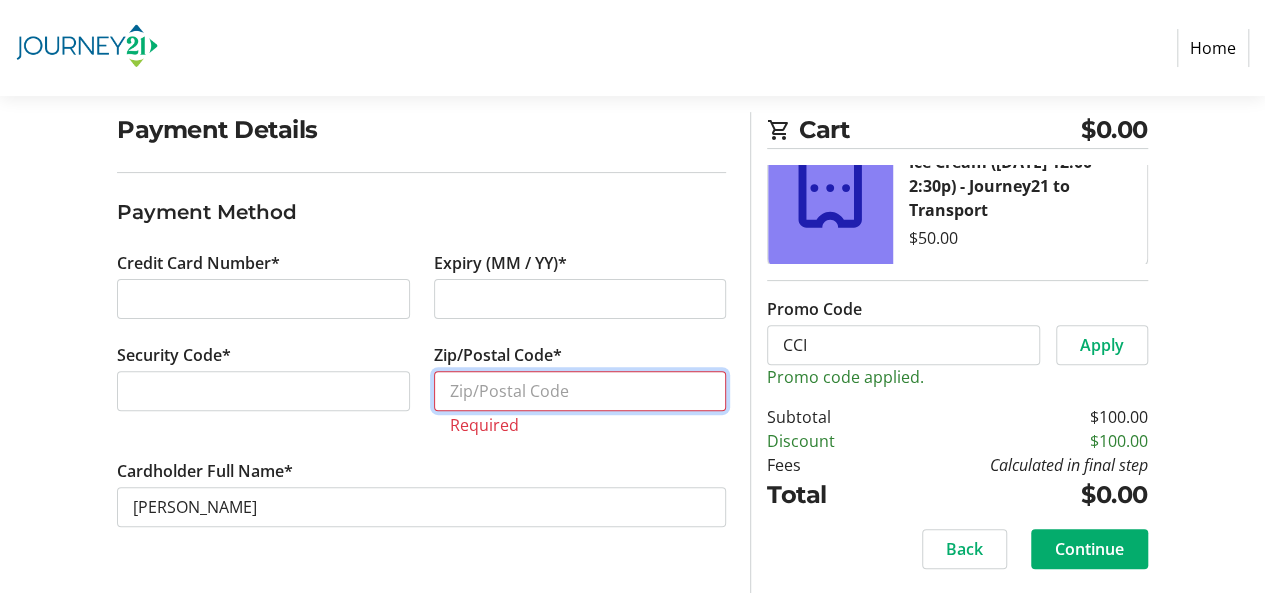 click on "Zip/Postal Code*" at bounding box center (580, 391) 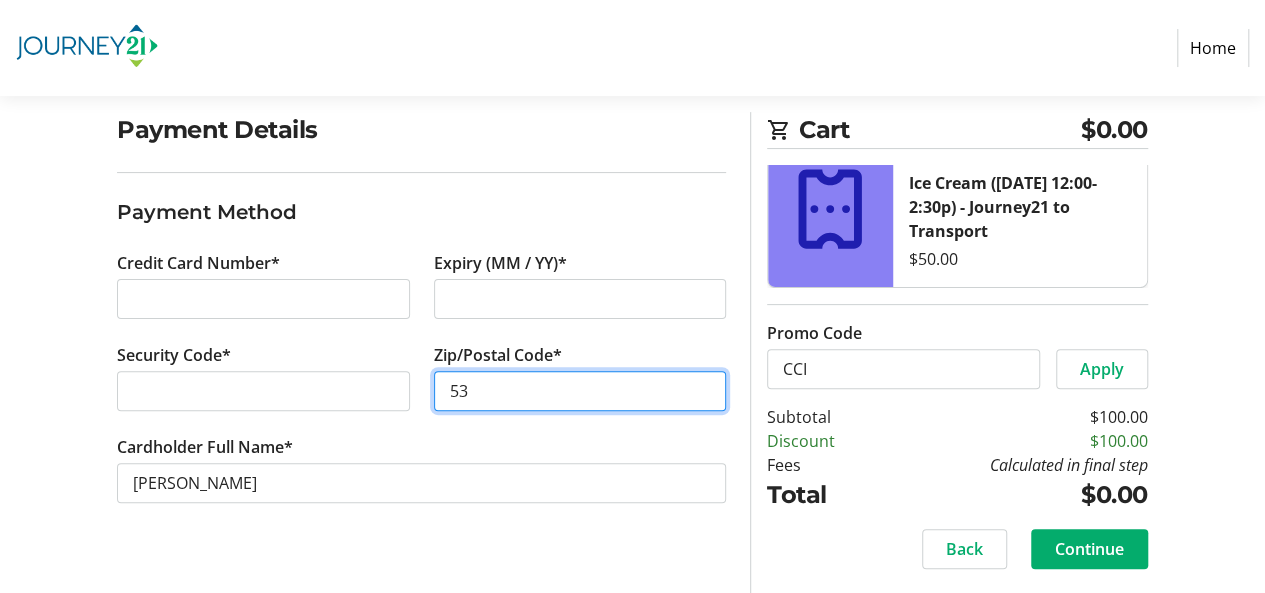 scroll, scrollTop: 190, scrollLeft: 0, axis: vertical 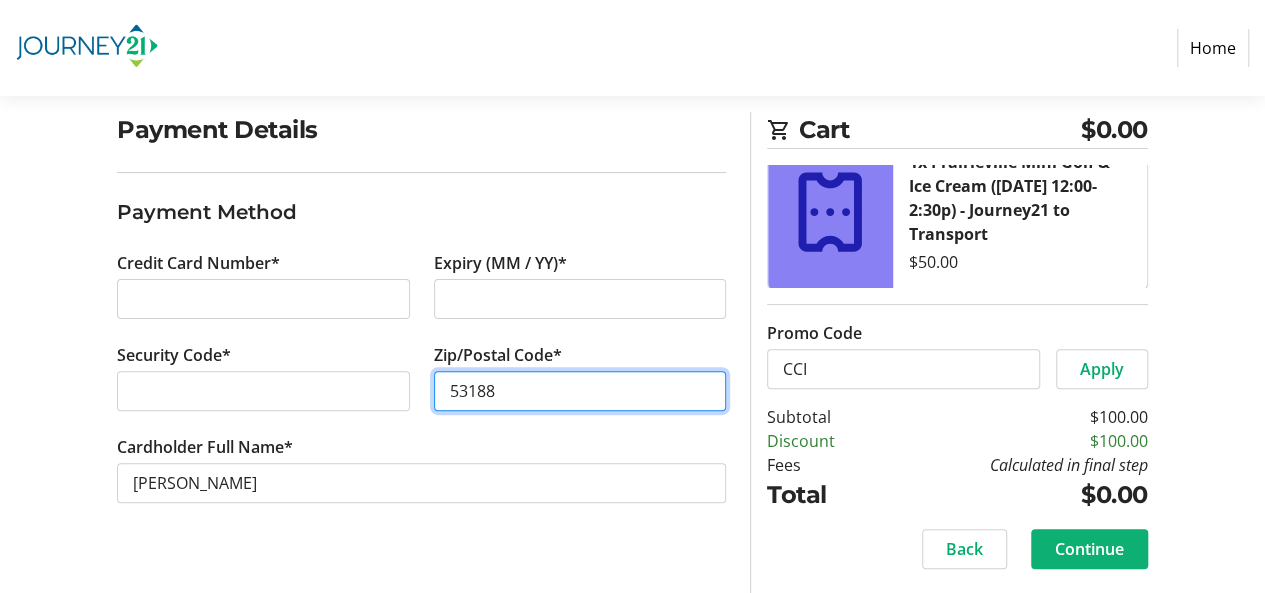 type on "53188" 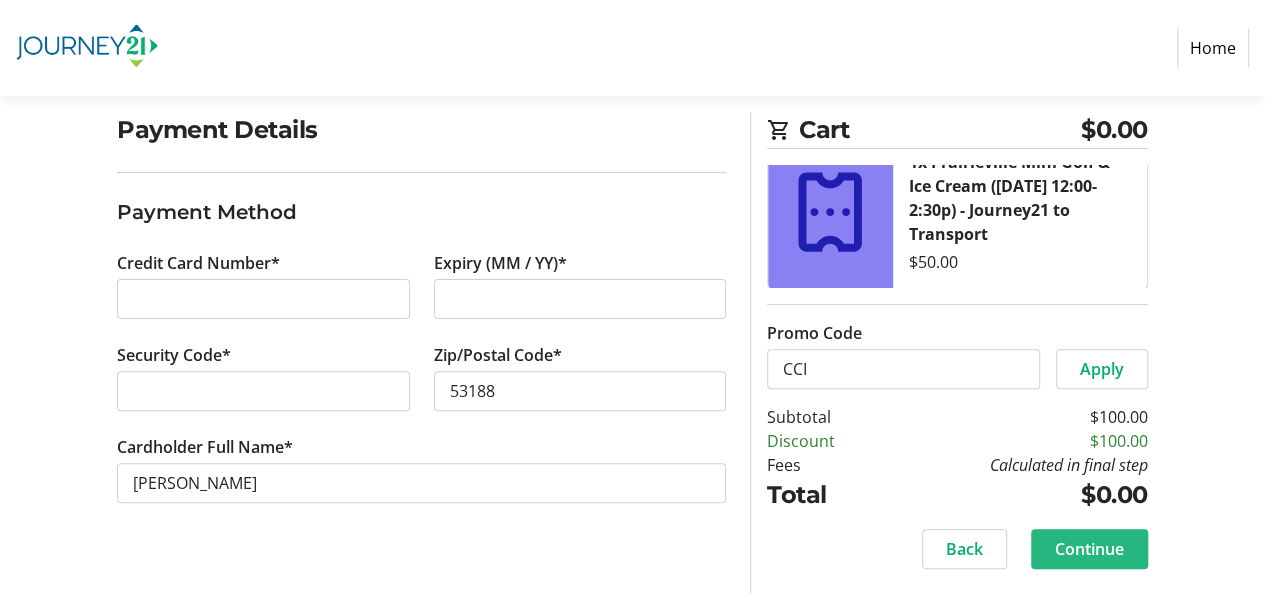 click on "Continue" 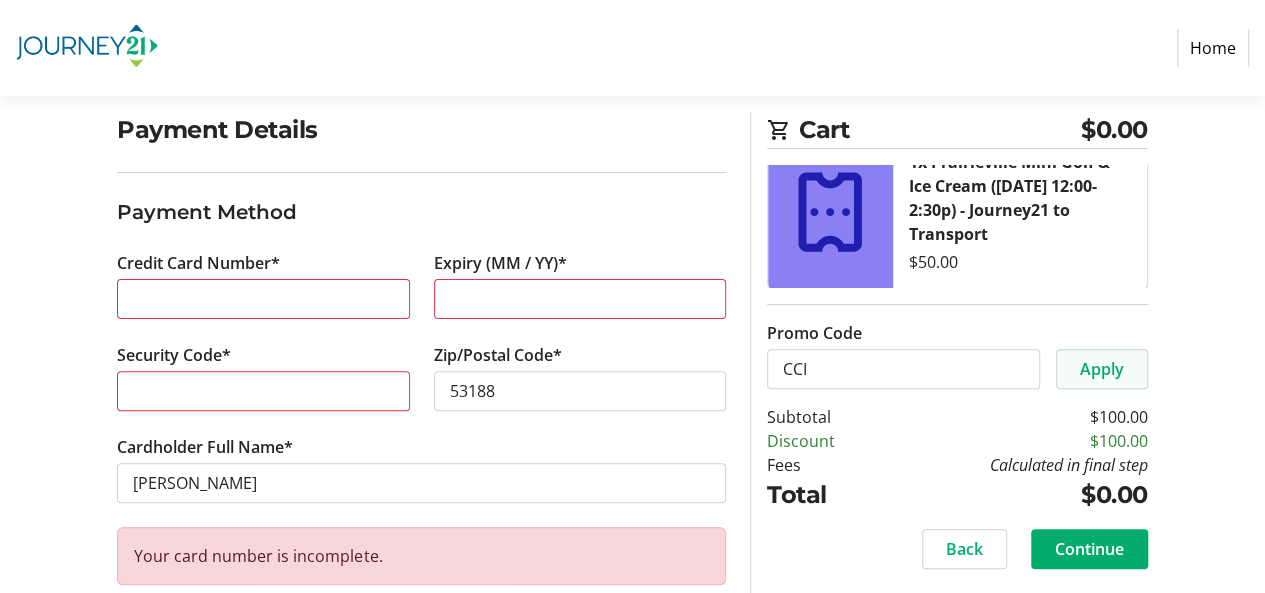 click 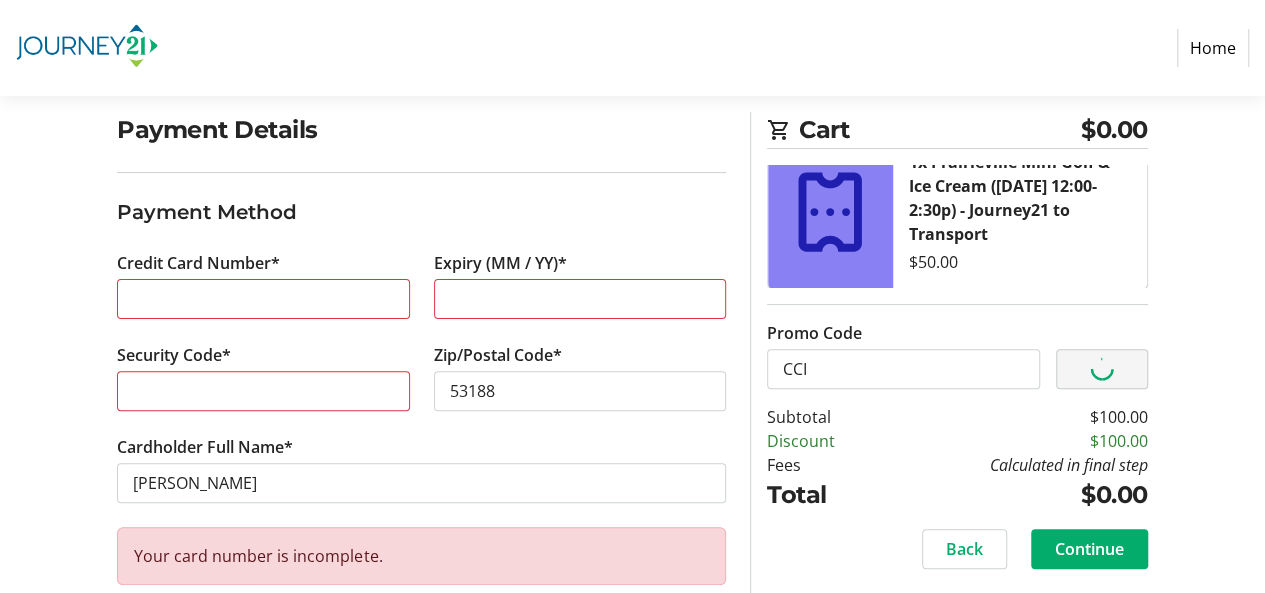 scroll, scrollTop: 214, scrollLeft: 0, axis: vertical 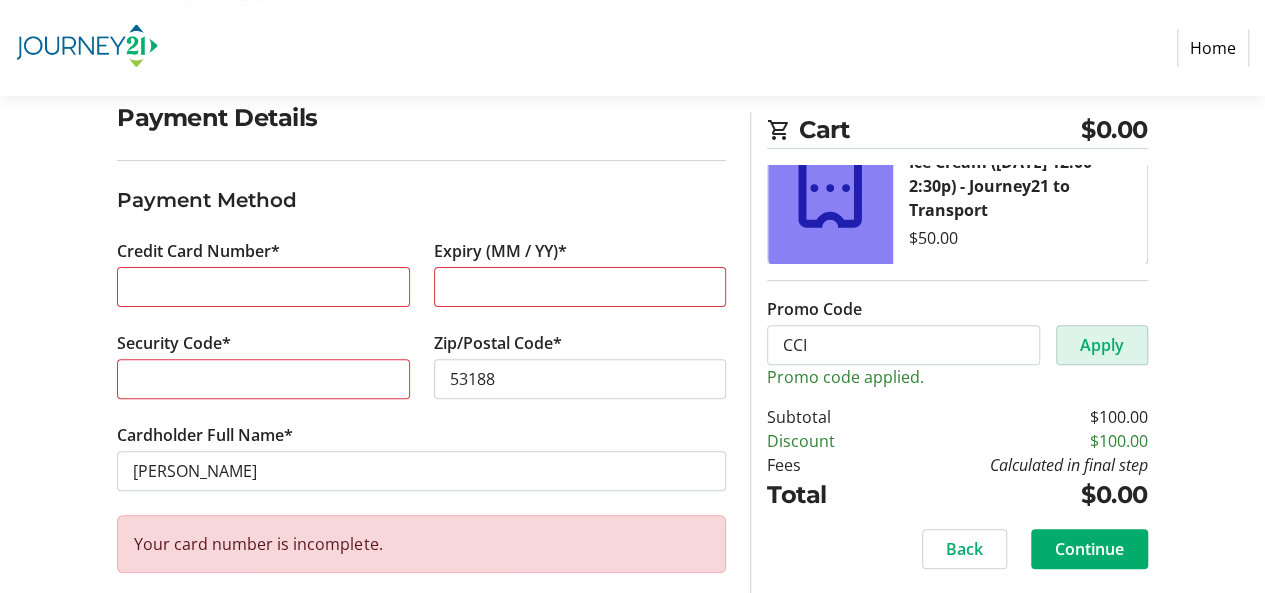 click on "Apply" 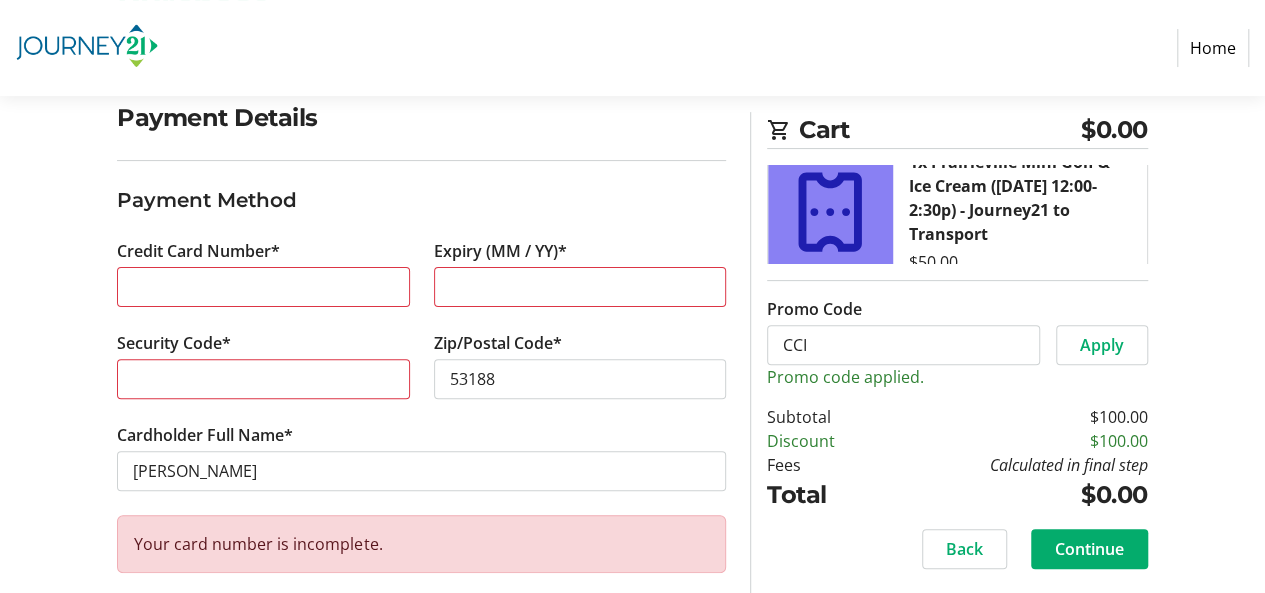 scroll, scrollTop: 214, scrollLeft: 0, axis: vertical 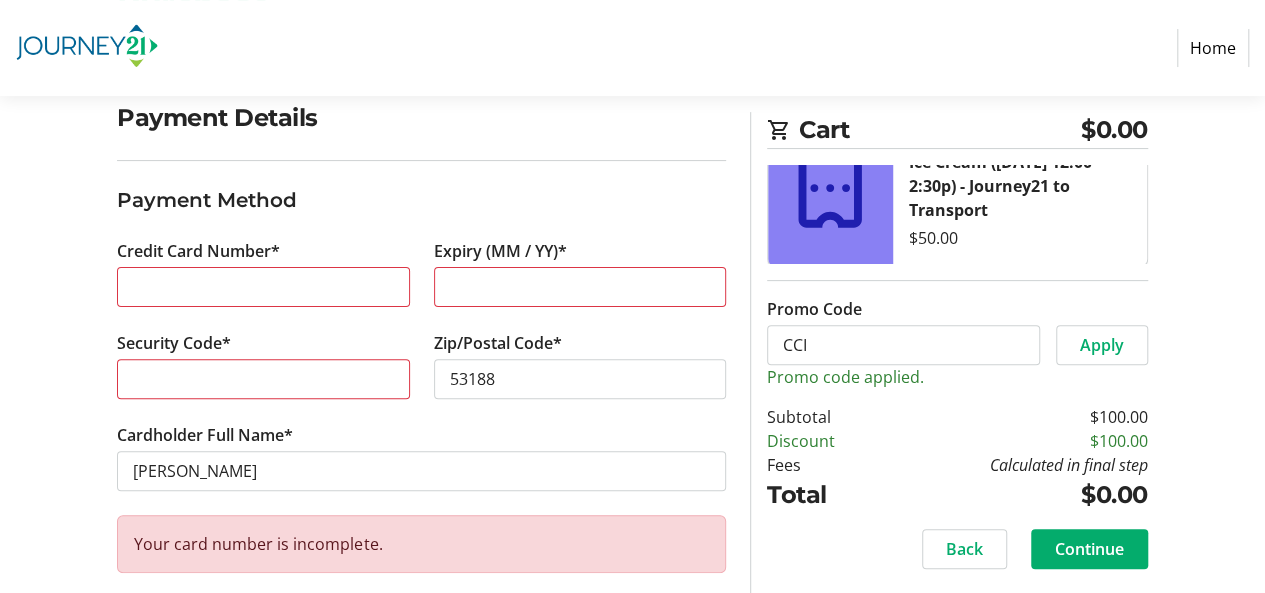 click on "Promo code applied." 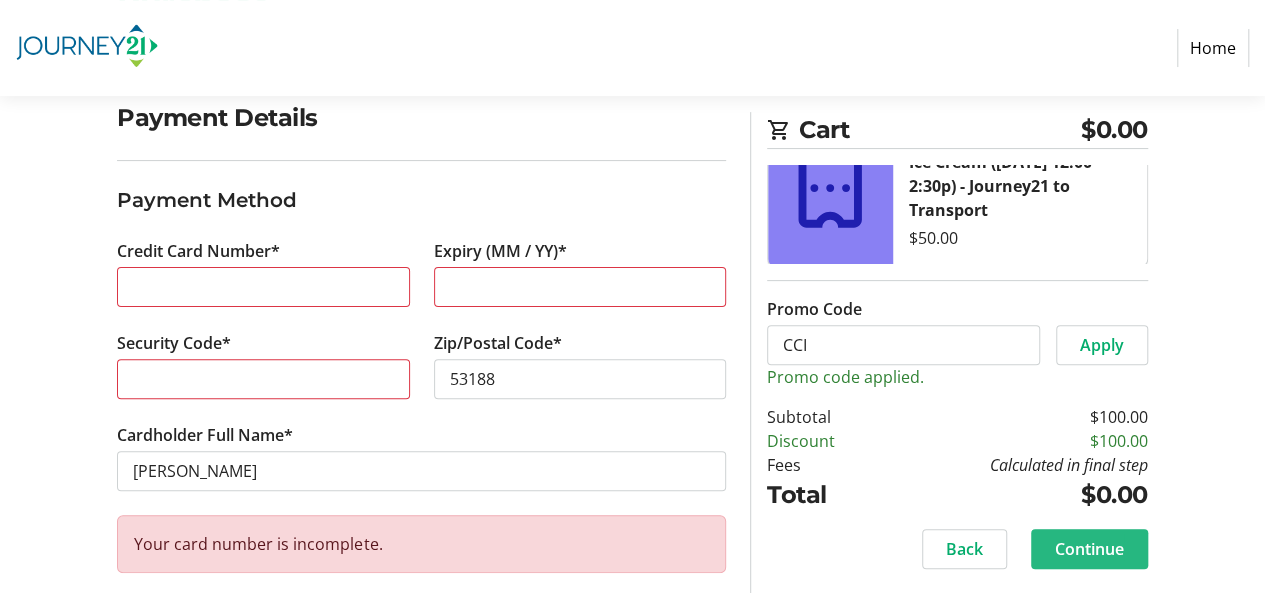 click 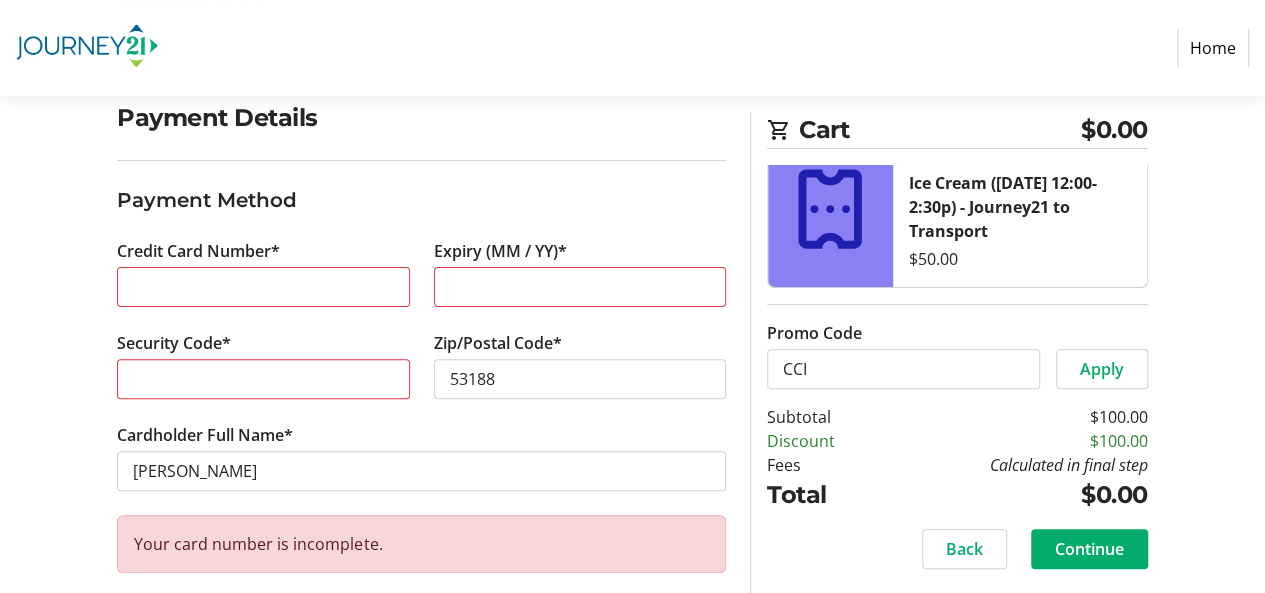 scroll, scrollTop: 190, scrollLeft: 0, axis: vertical 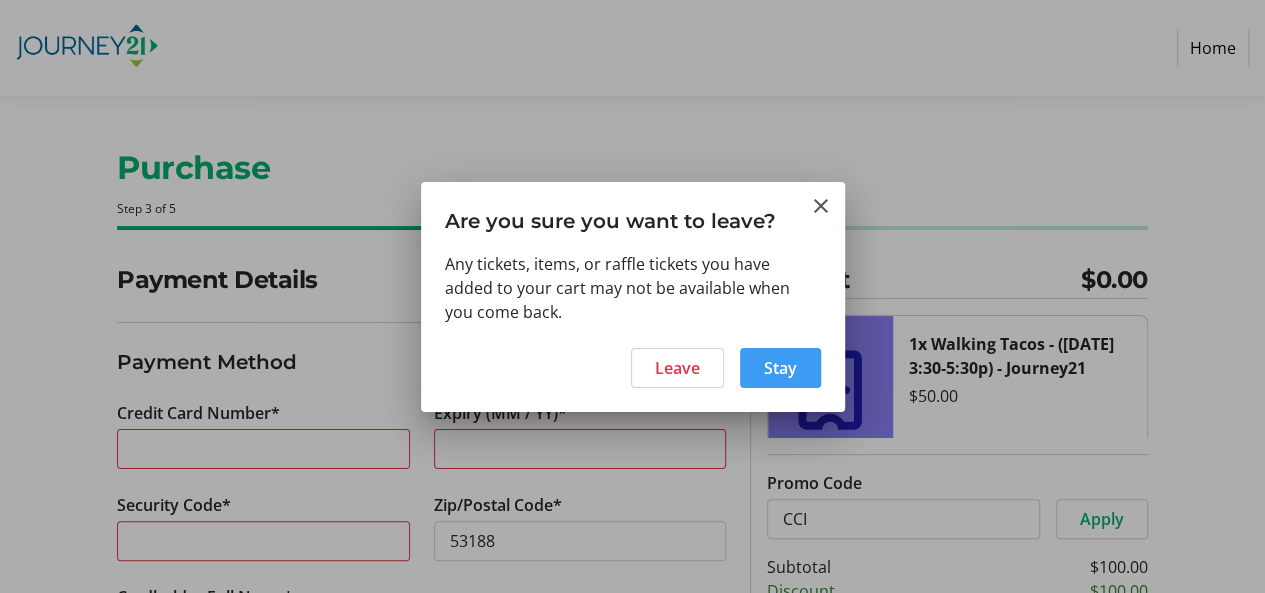 click on "Stay" at bounding box center [780, 368] 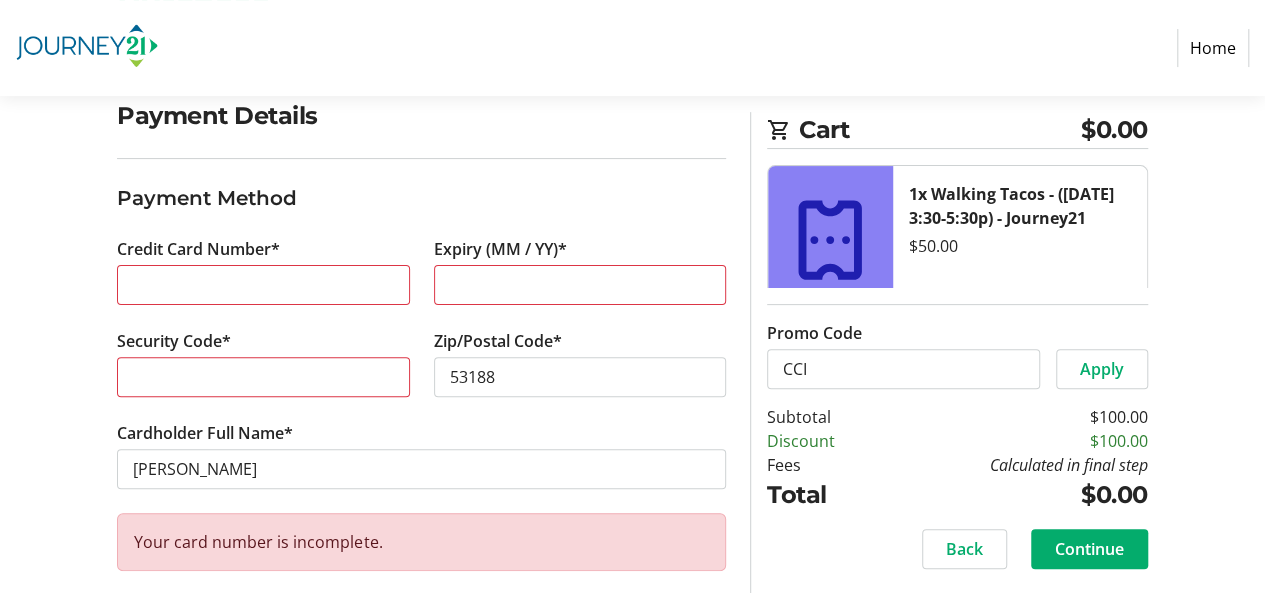 scroll, scrollTop: 178, scrollLeft: 0, axis: vertical 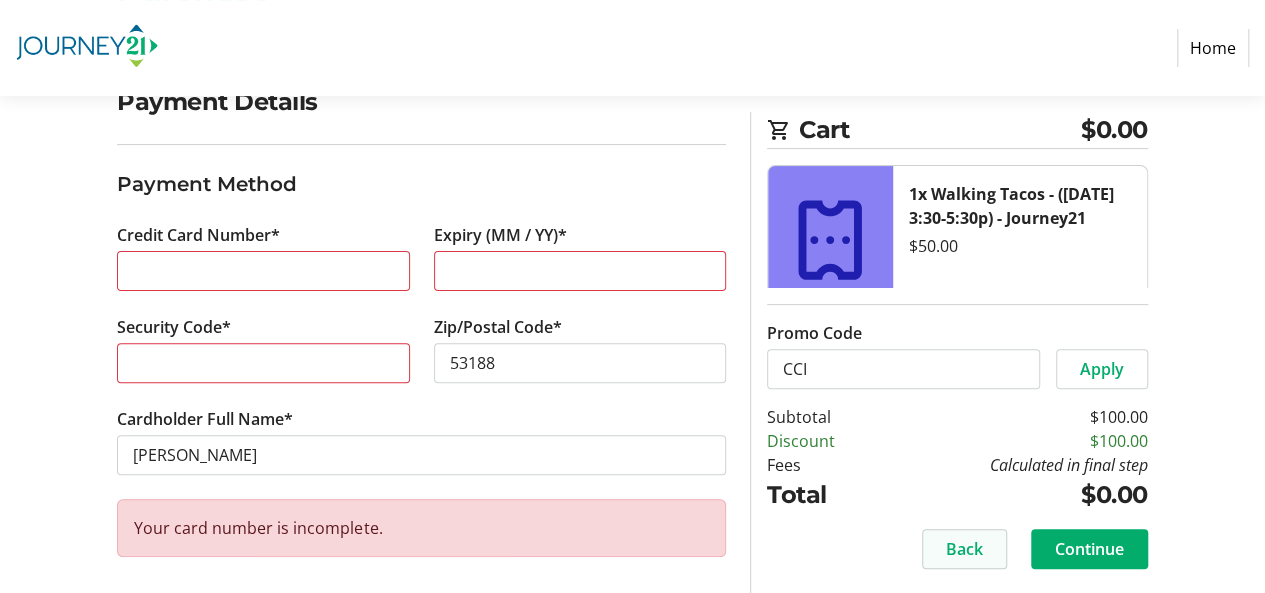 click on "Back" 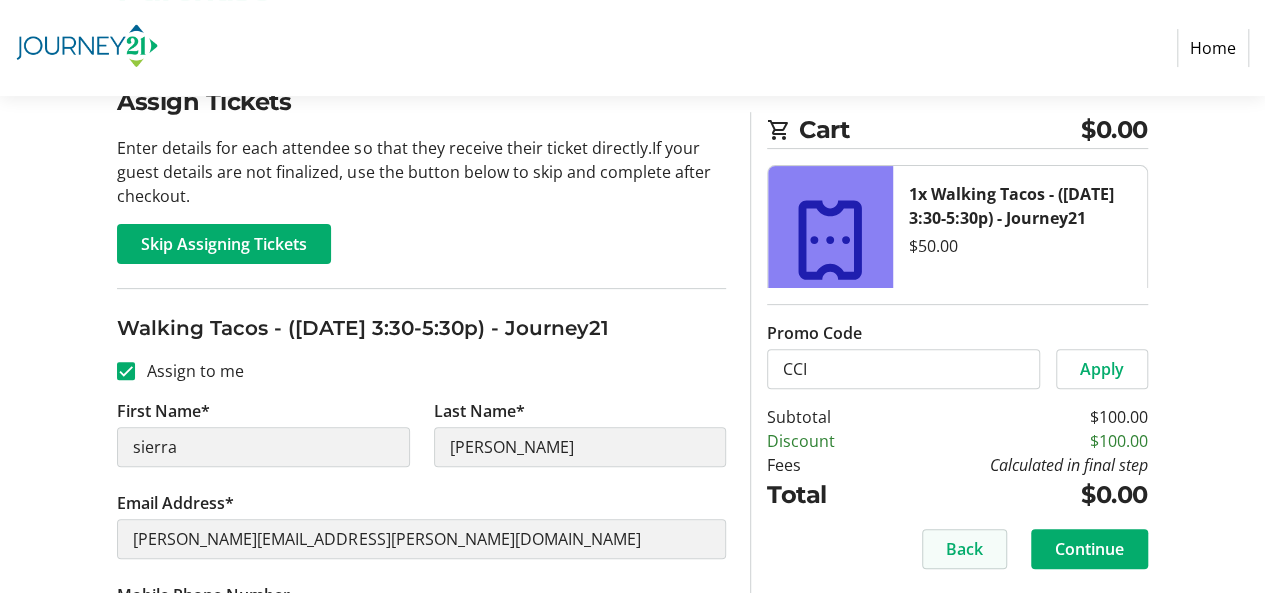 scroll, scrollTop: 0, scrollLeft: 0, axis: both 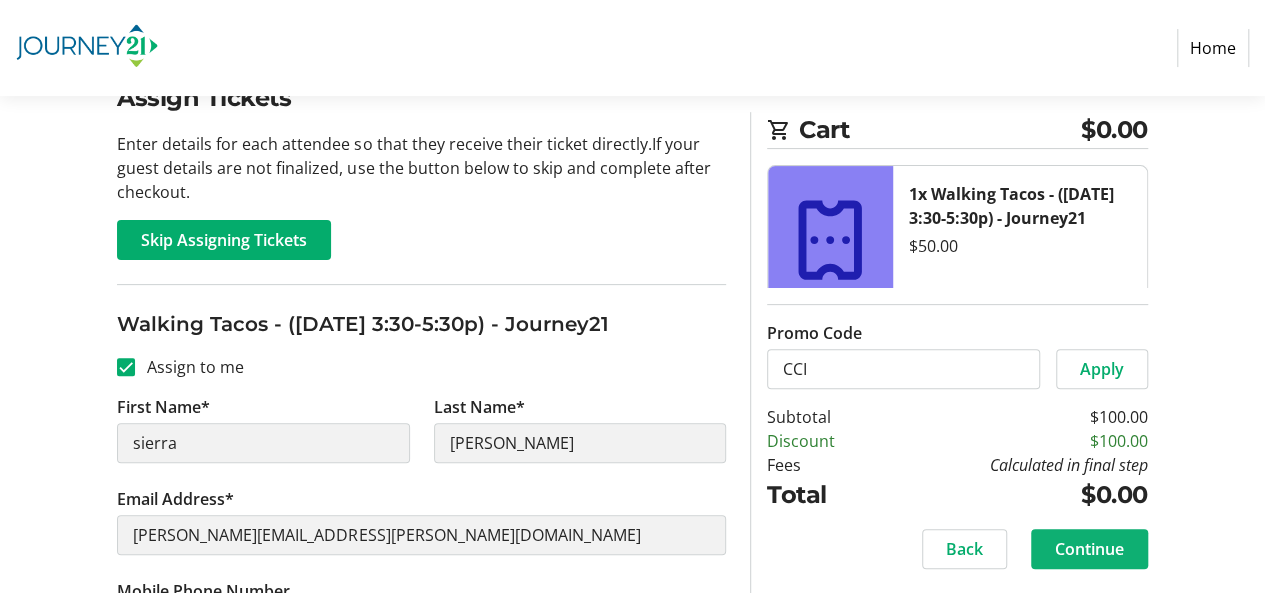 click on "Continue" 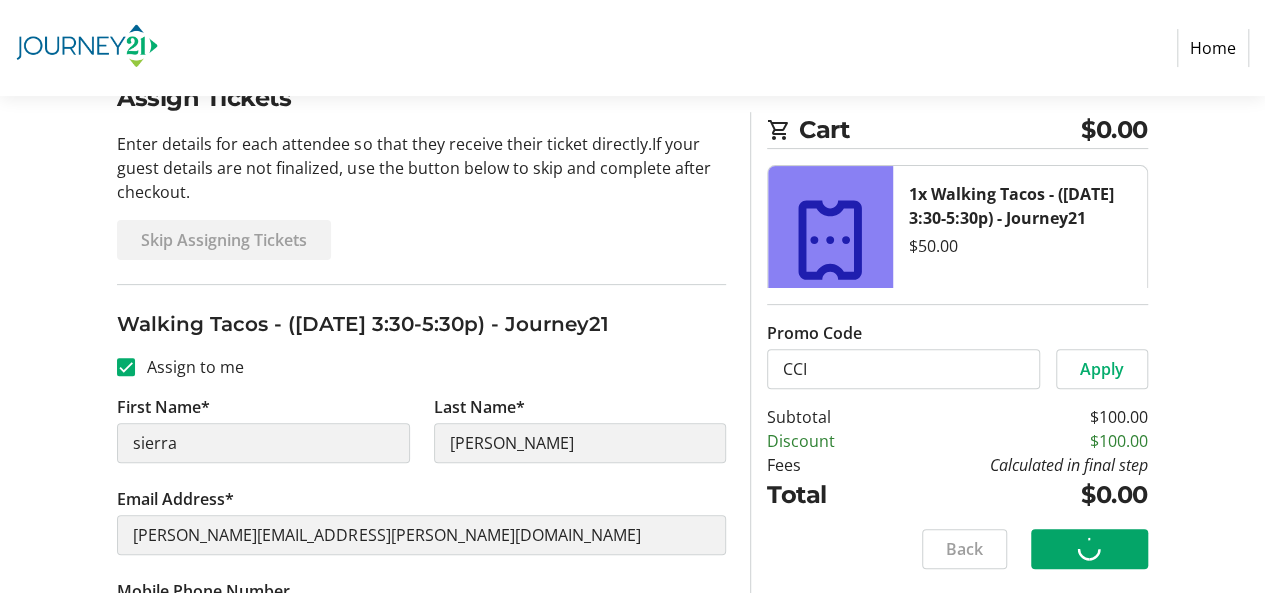 scroll, scrollTop: 150, scrollLeft: 0, axis: vertical 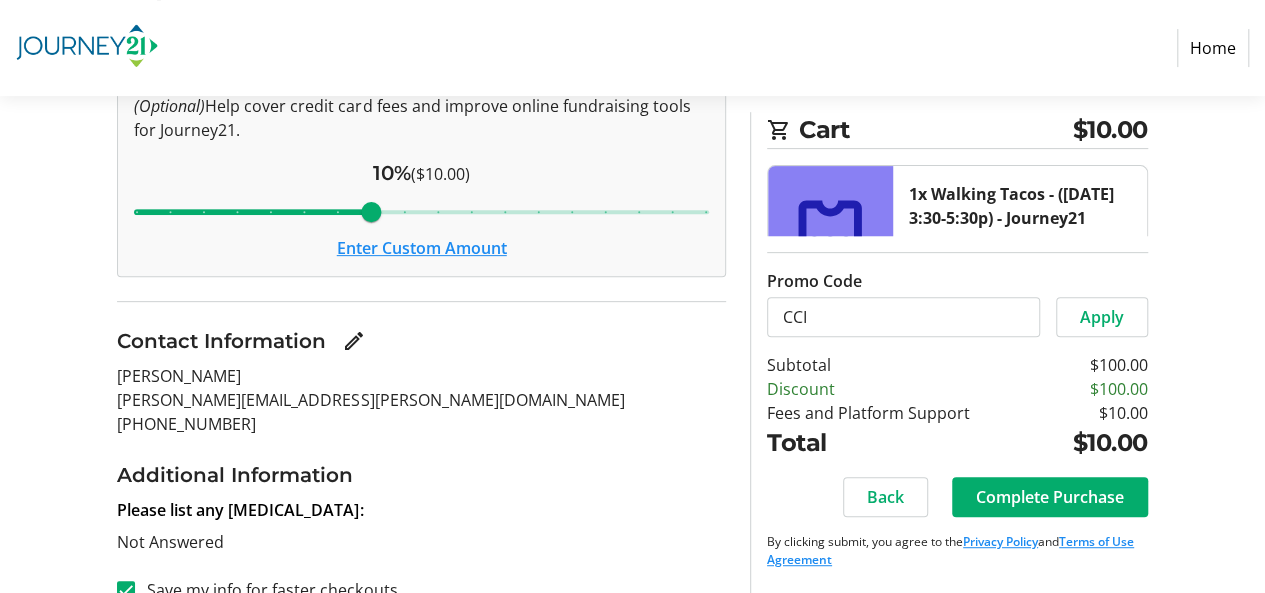 click on "Enter Custom Amount" 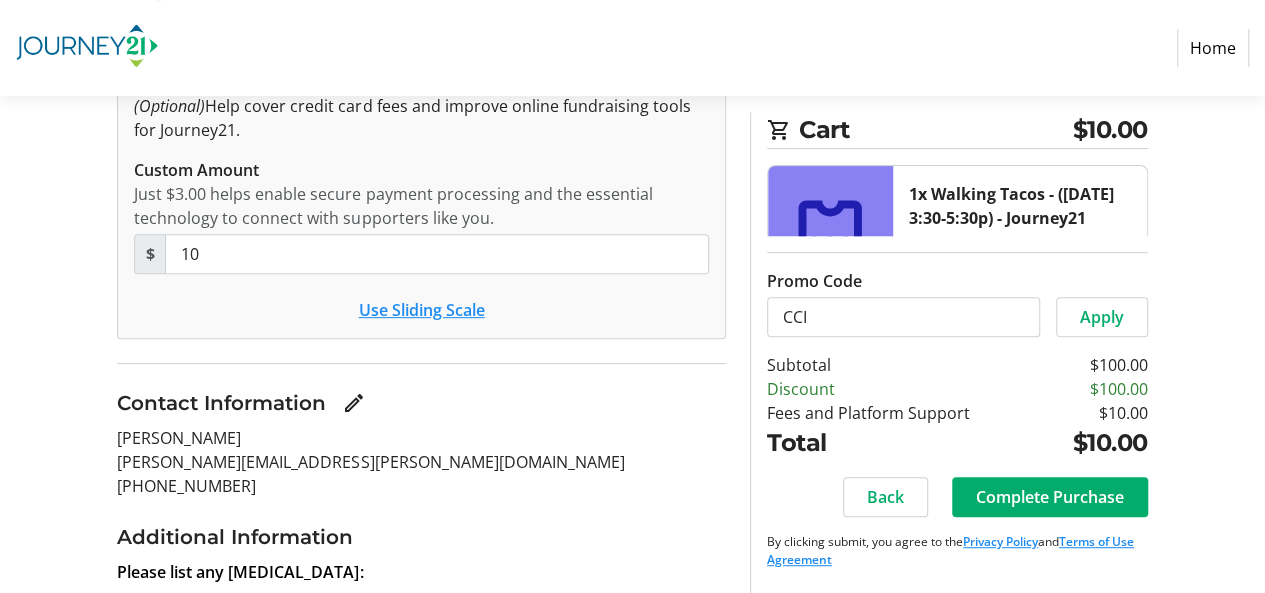 click on "Use Sliding Scale" 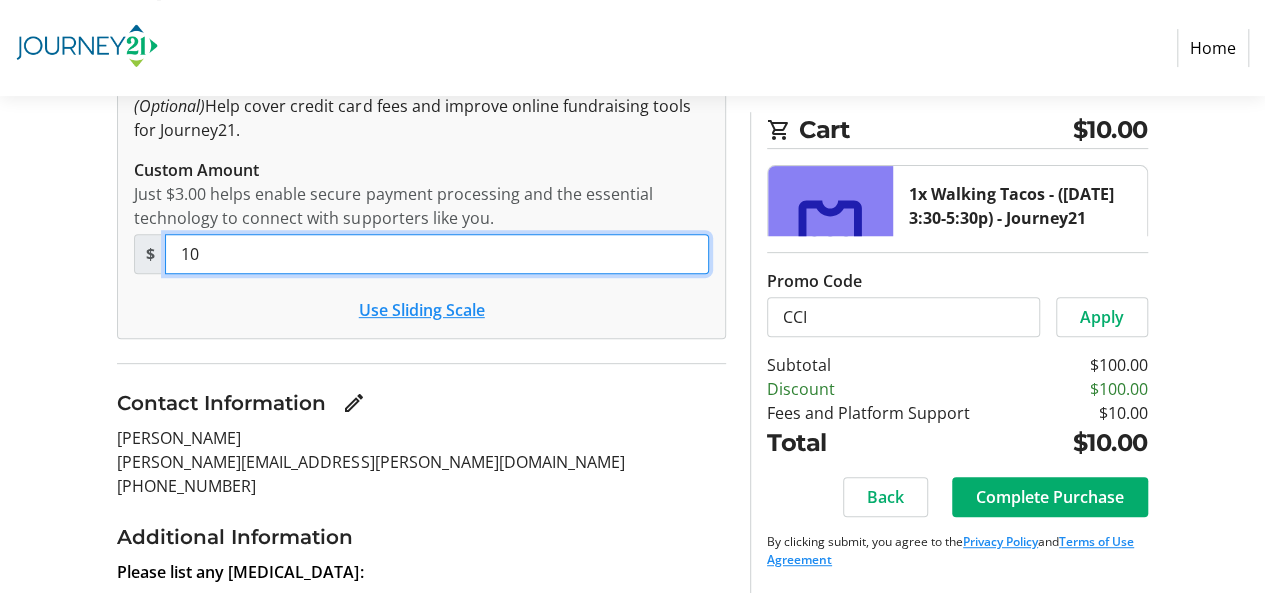 drag, startPoint x: 201, startPoint y: 256, endPoint x: 168, endPoint y: 253, distance: 33.13608 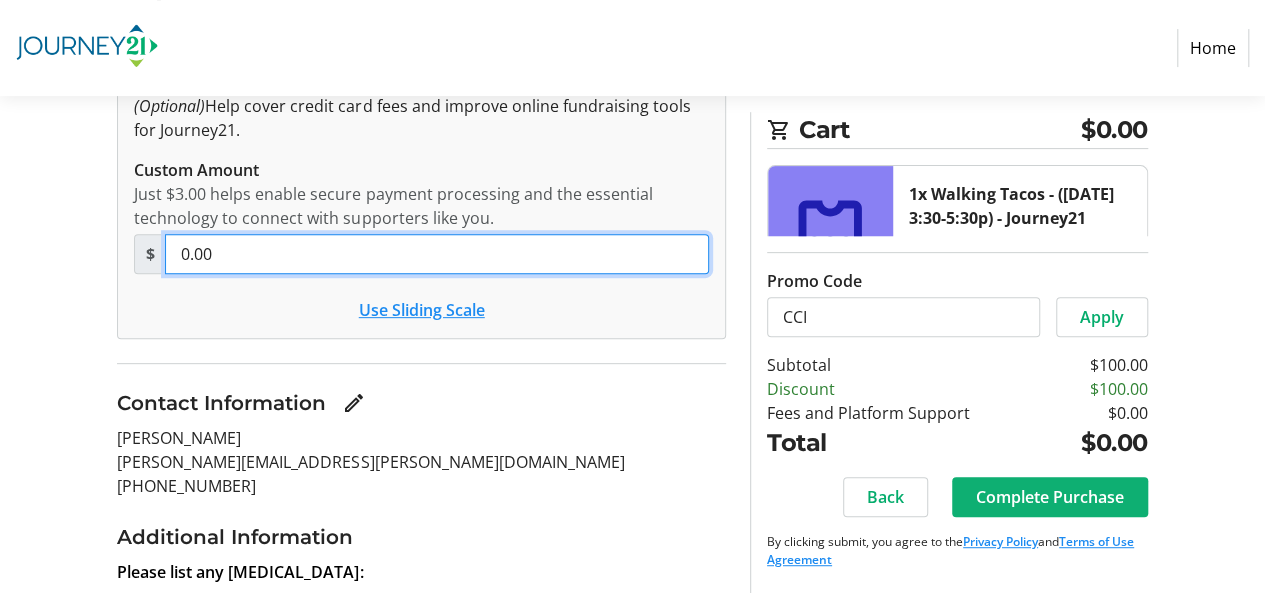 type on "0.00" 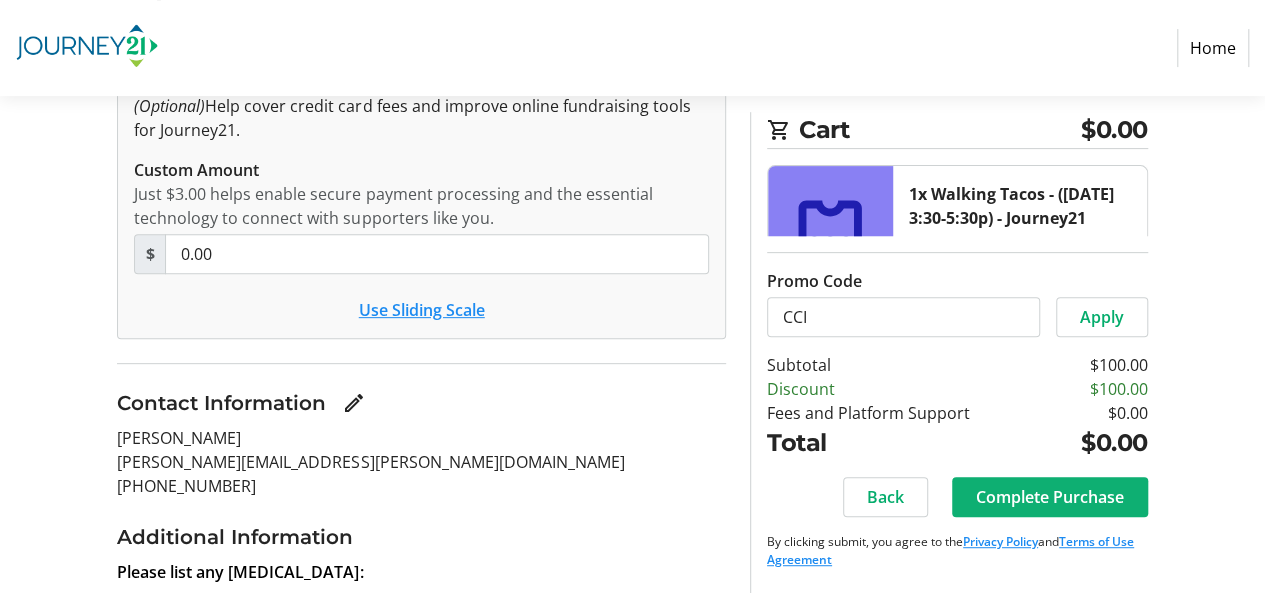 click on "Complete Purchase" 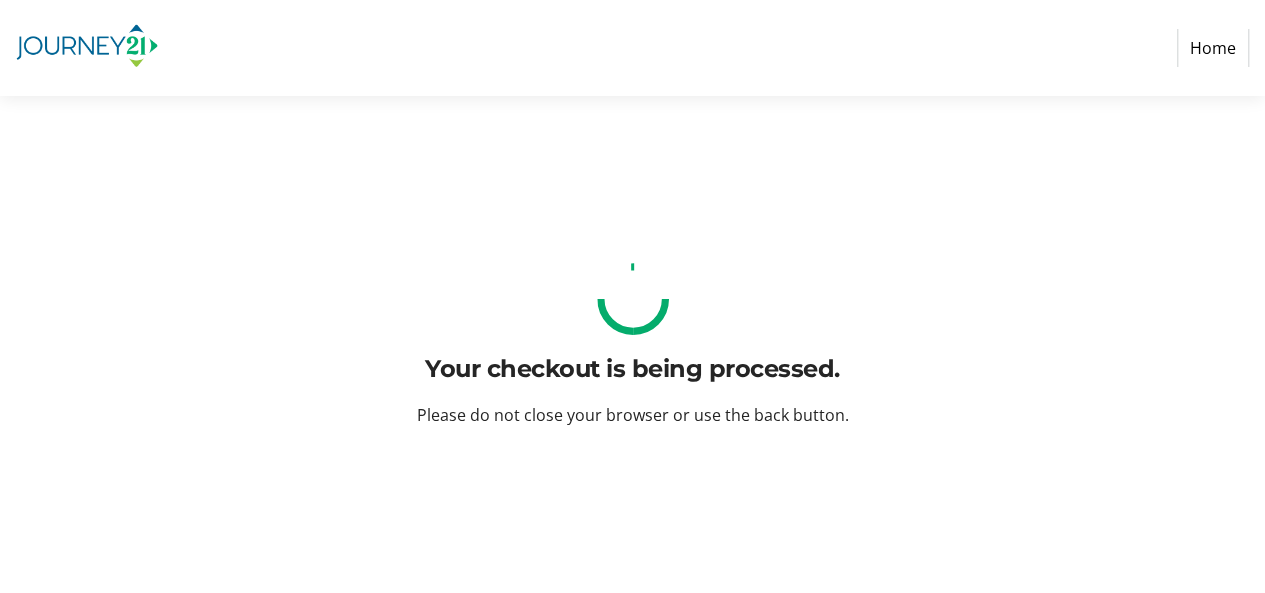 scroll, scrollTop: 0, scrollLeft: 0, axis: both 